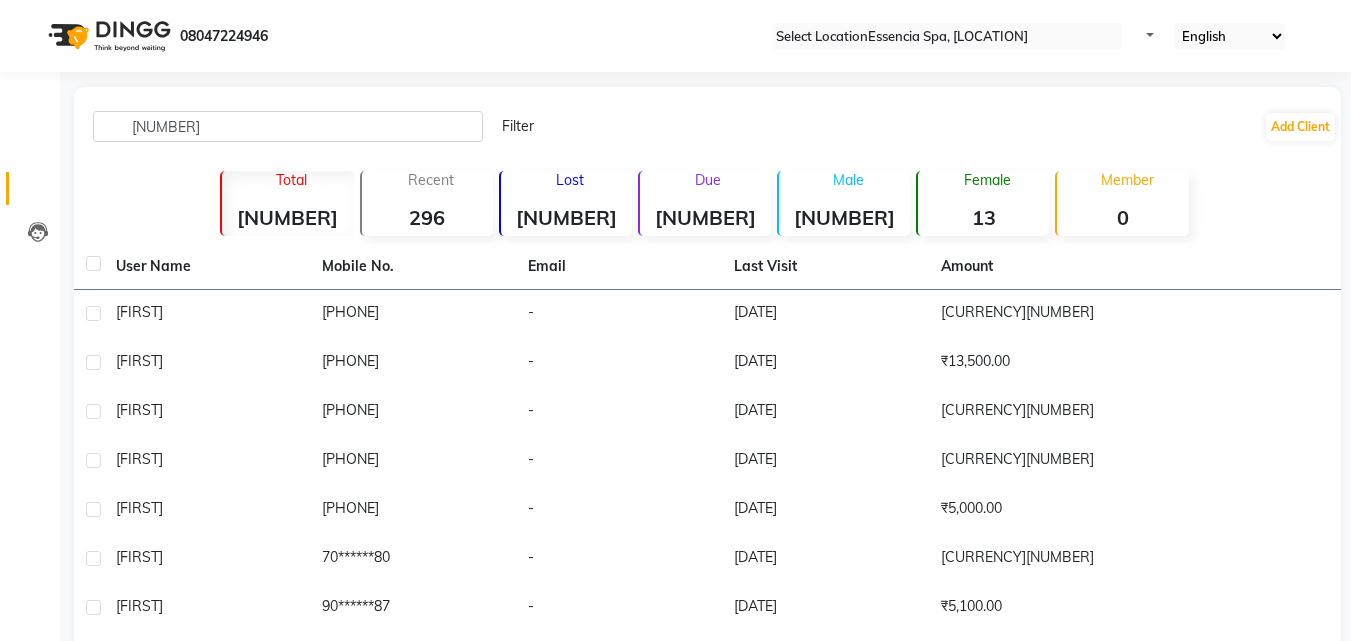 scroll, scrollTop: 0, scrollLeft: 0, axis: both 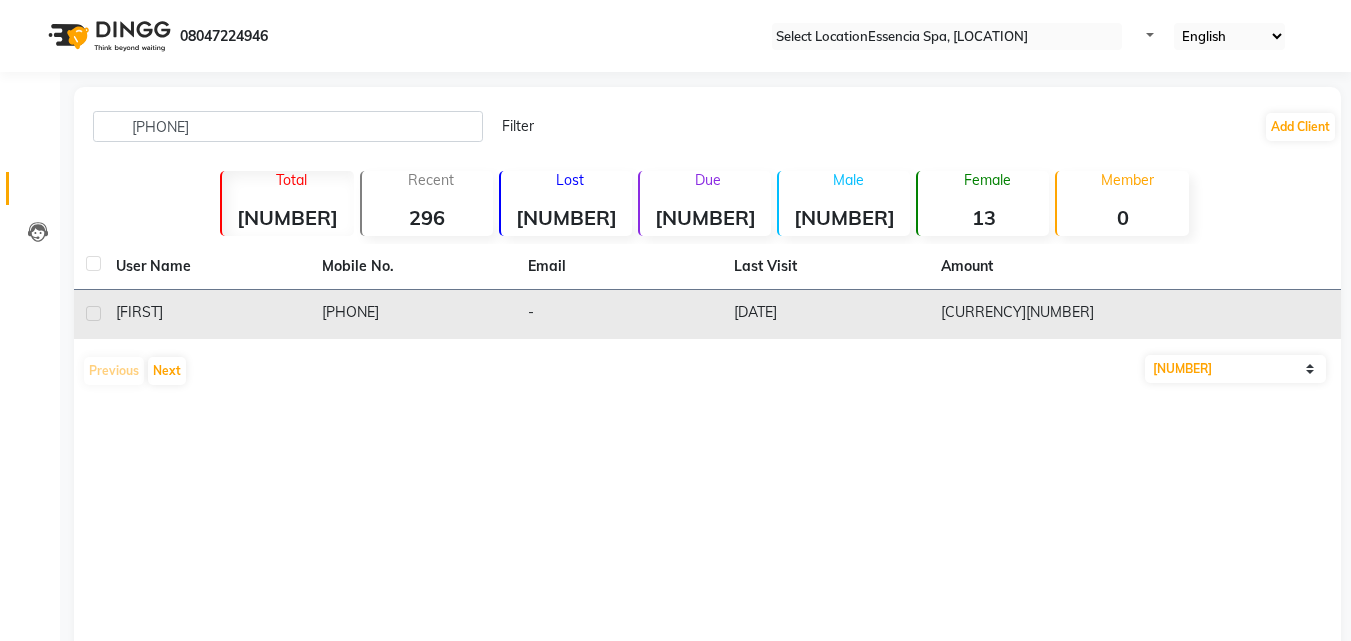 type on "[PHONE]" 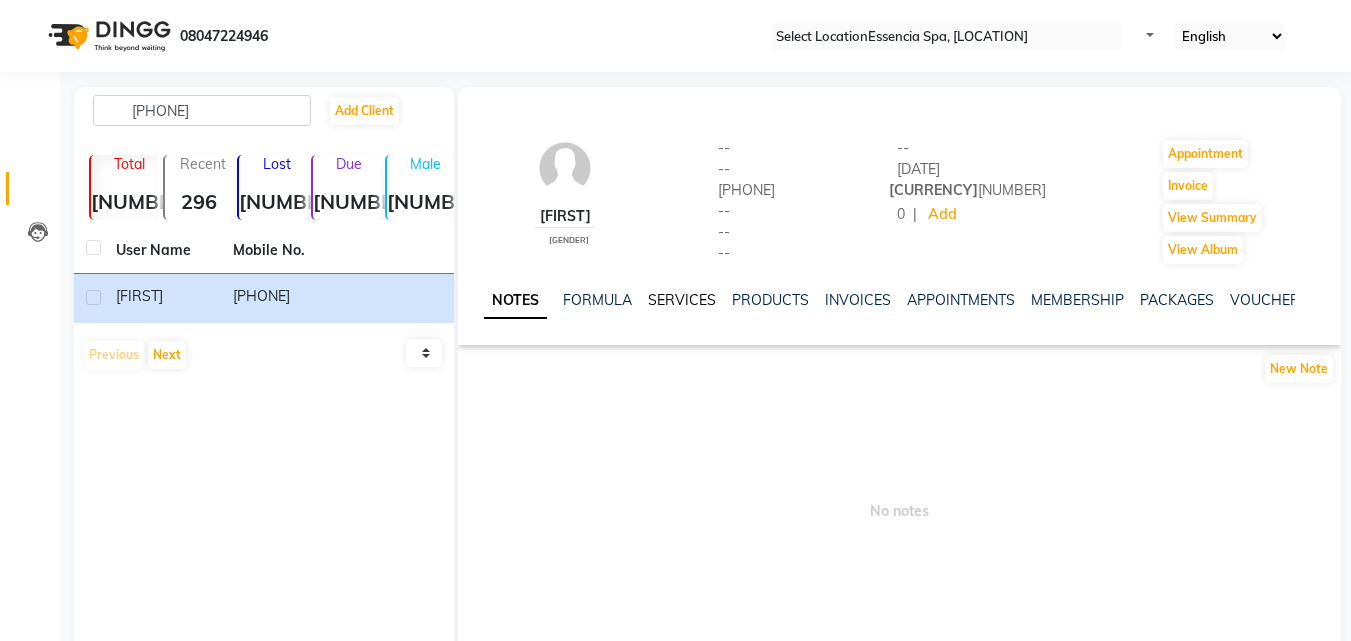 click on "SERVICES" at bounding box center [682, 300] 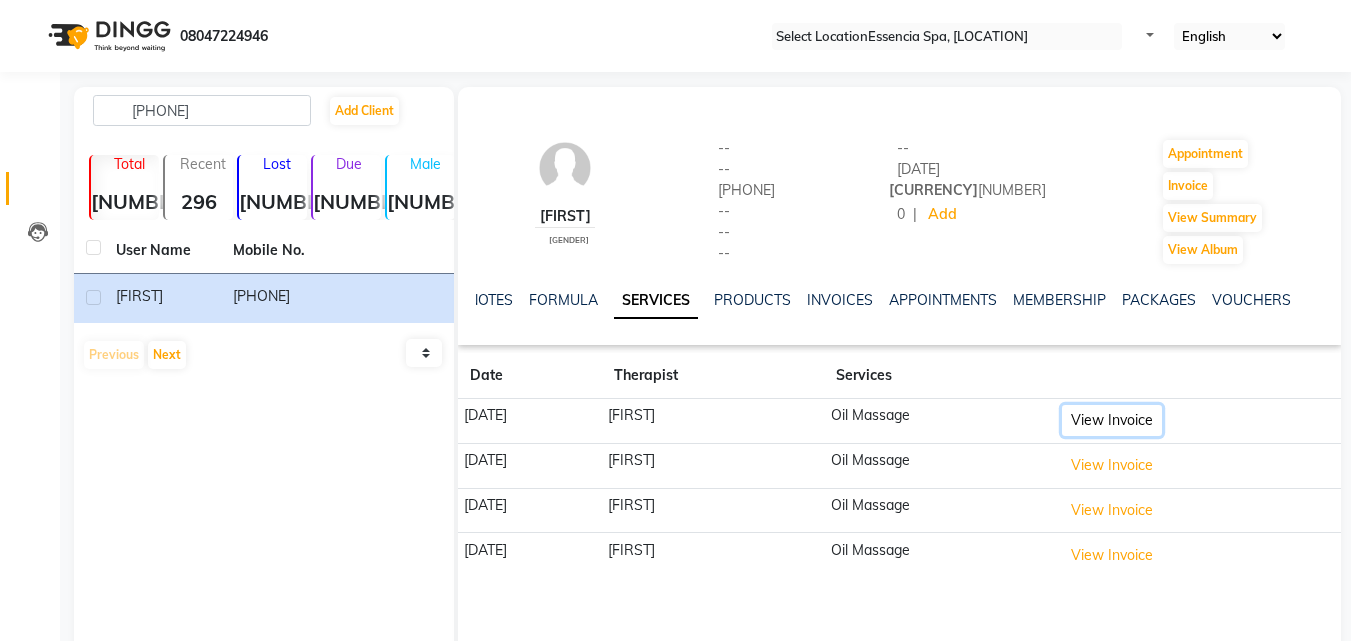 click on "View Invoice" at bounding box center [1112, 420] 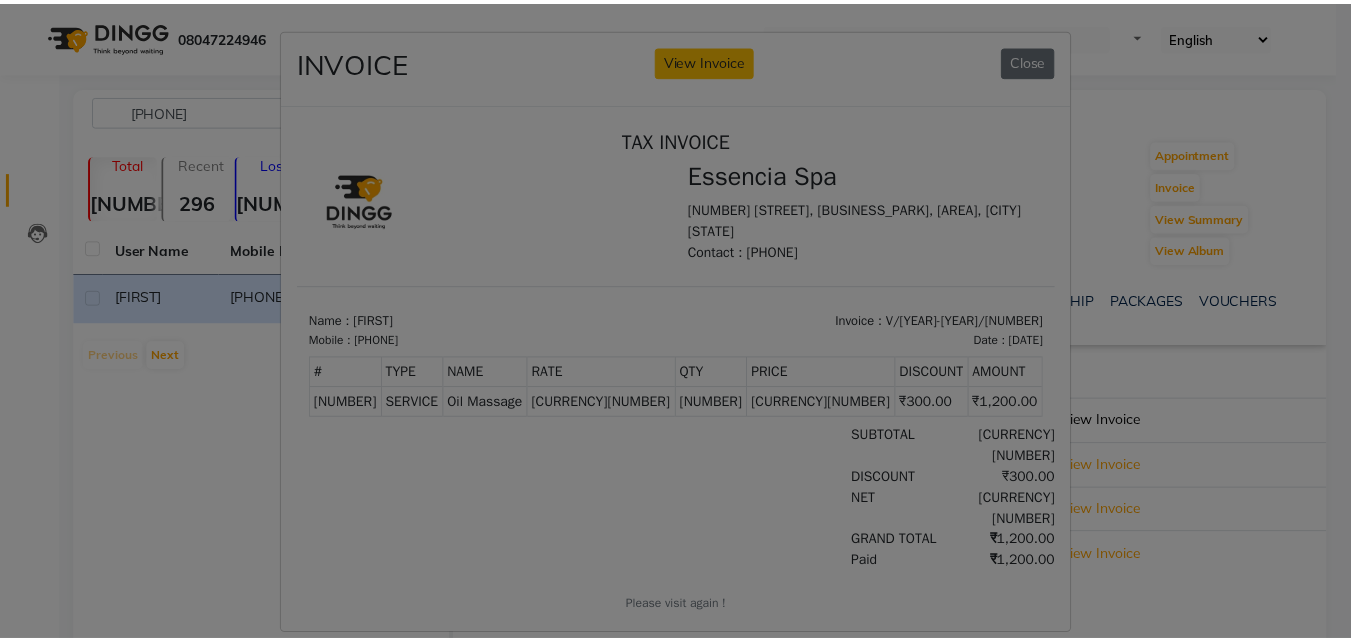 scroll, scrollTop: 0, scrollLeft: 0, axis: both 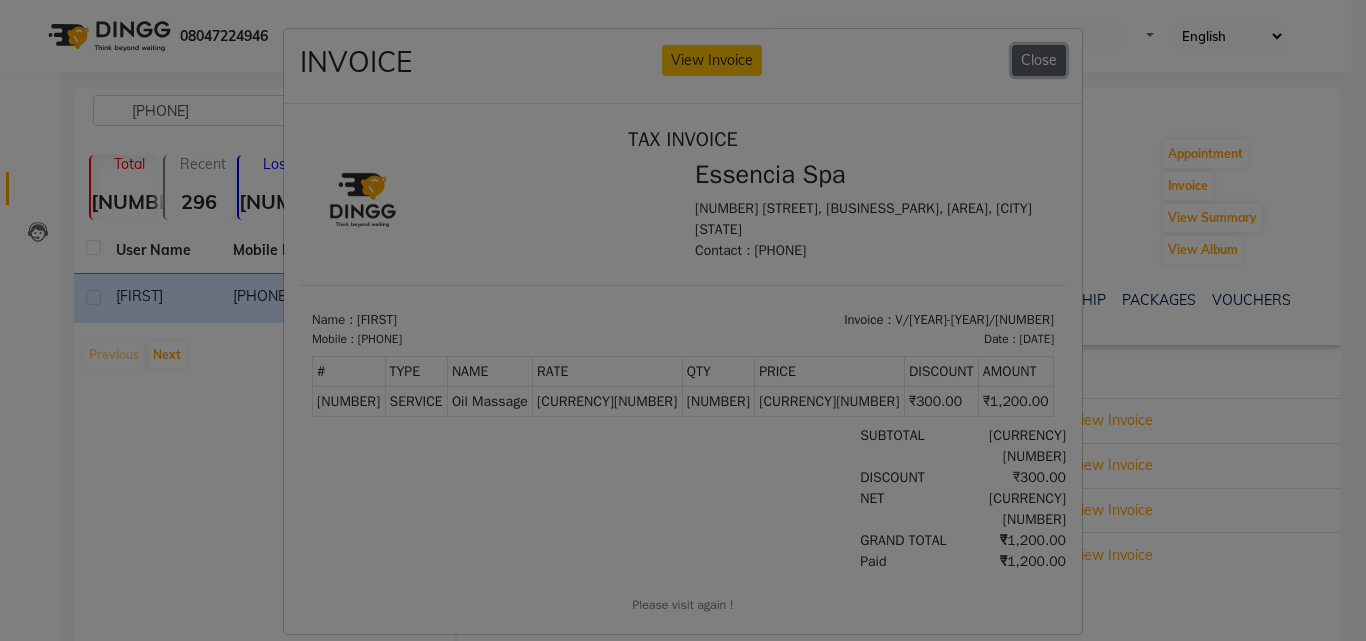 click on "Close" at bounding box center (1039, 60) 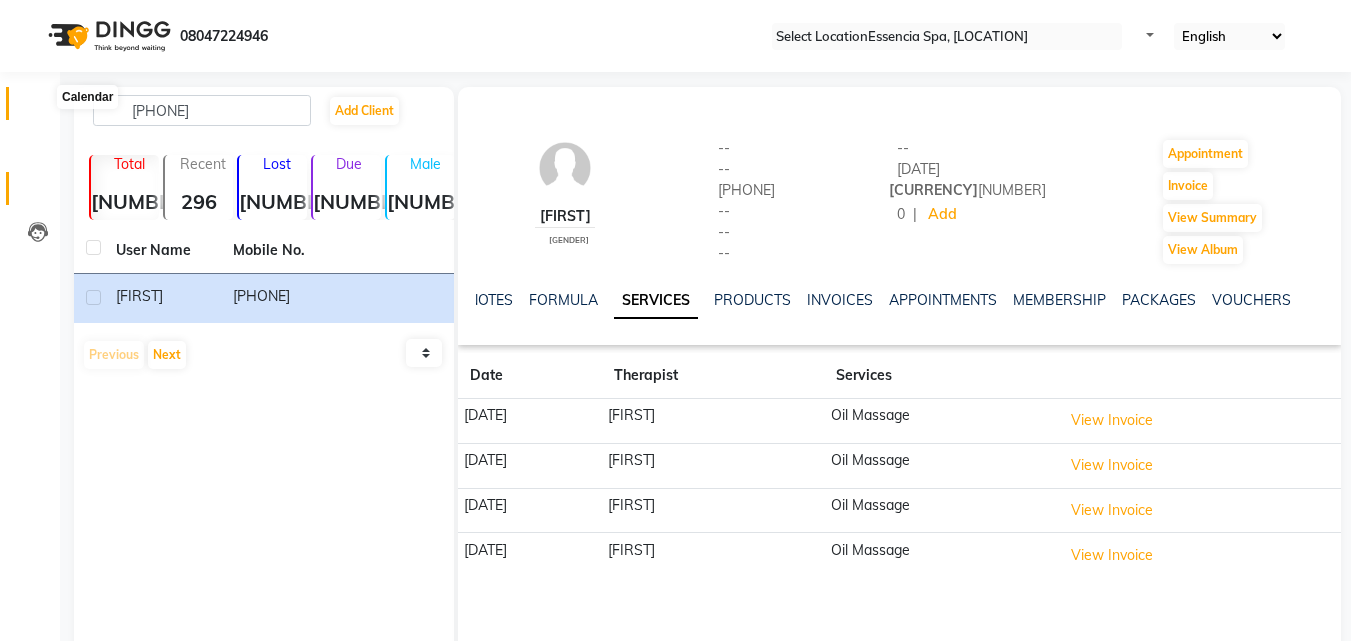 click at bounding box center (38, 108) 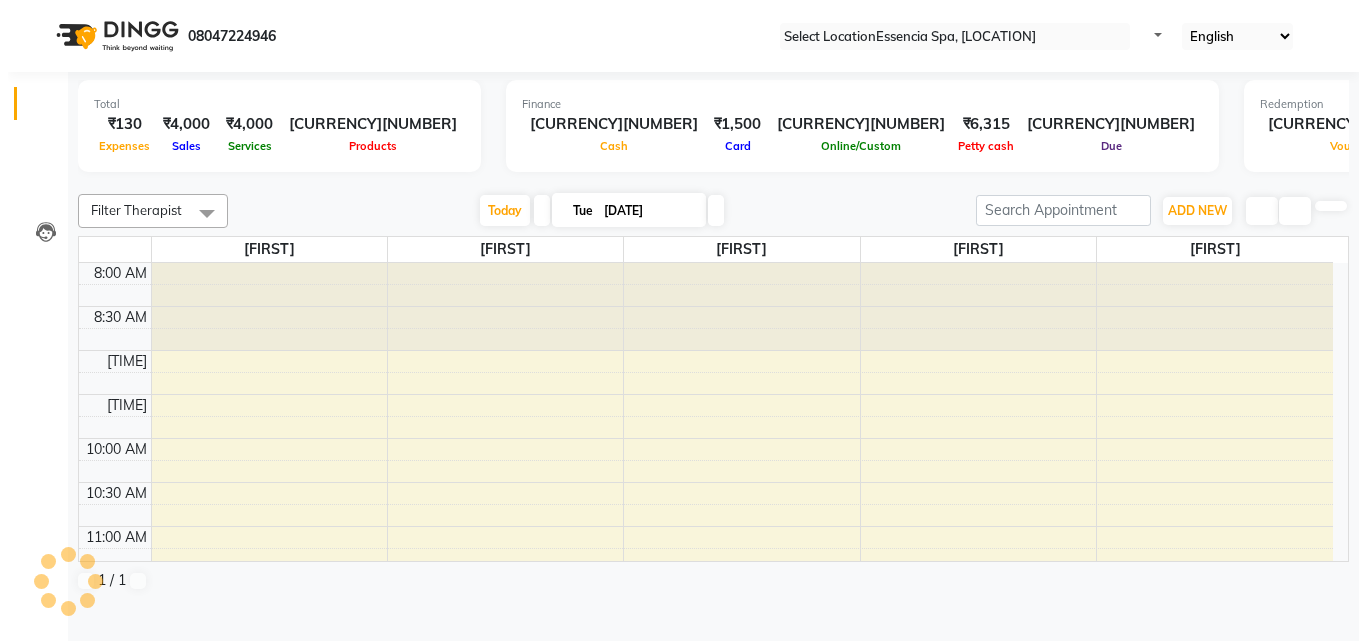 scroll, scrollTop: 0, scrollLeft: 0, axis: both 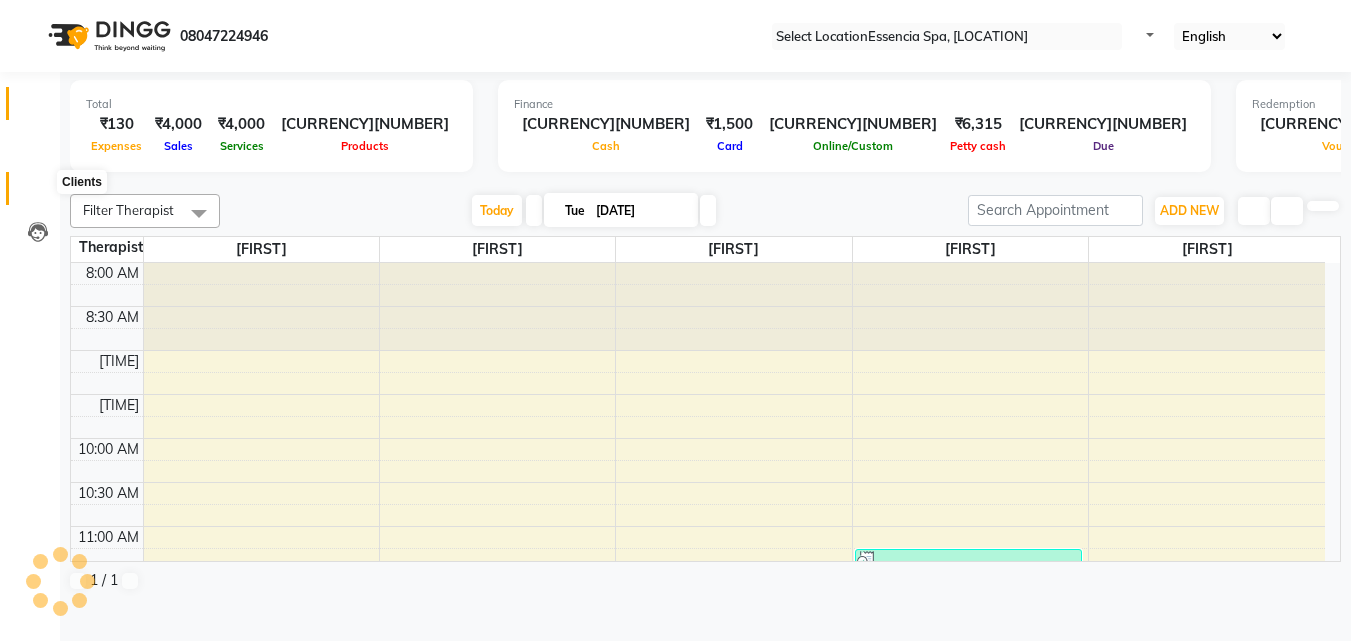 click at bounding box center (37, 193) 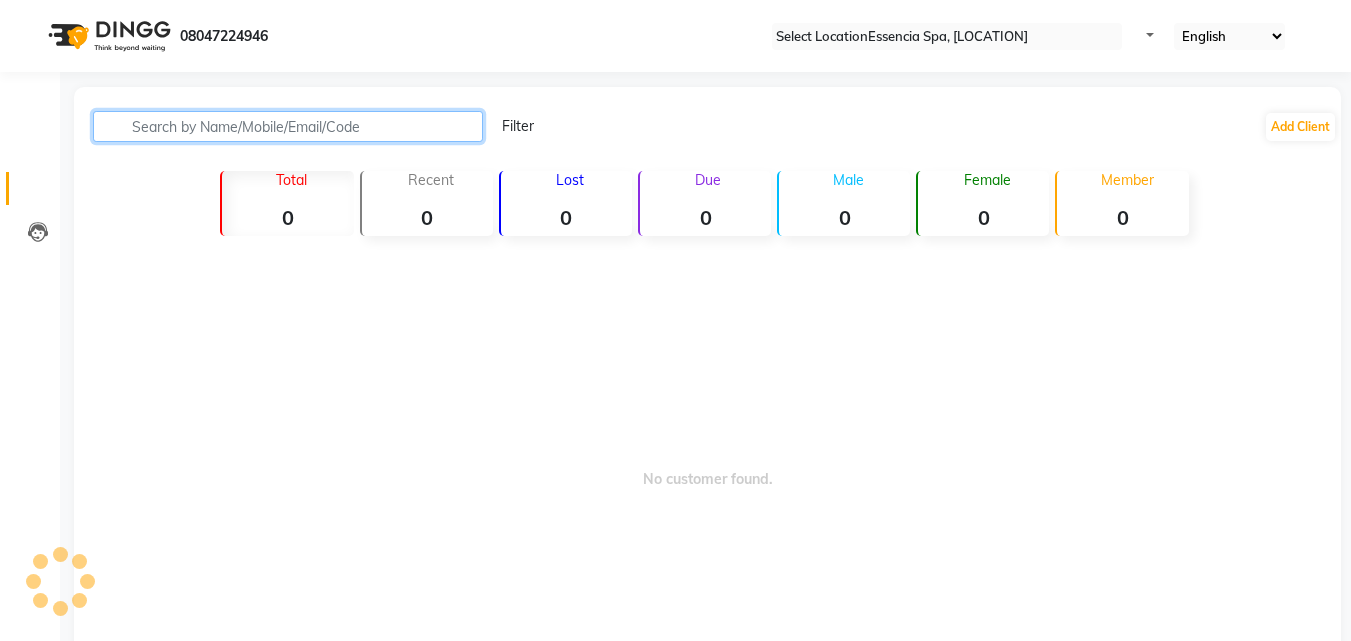 click at bounding box center (288, 126) 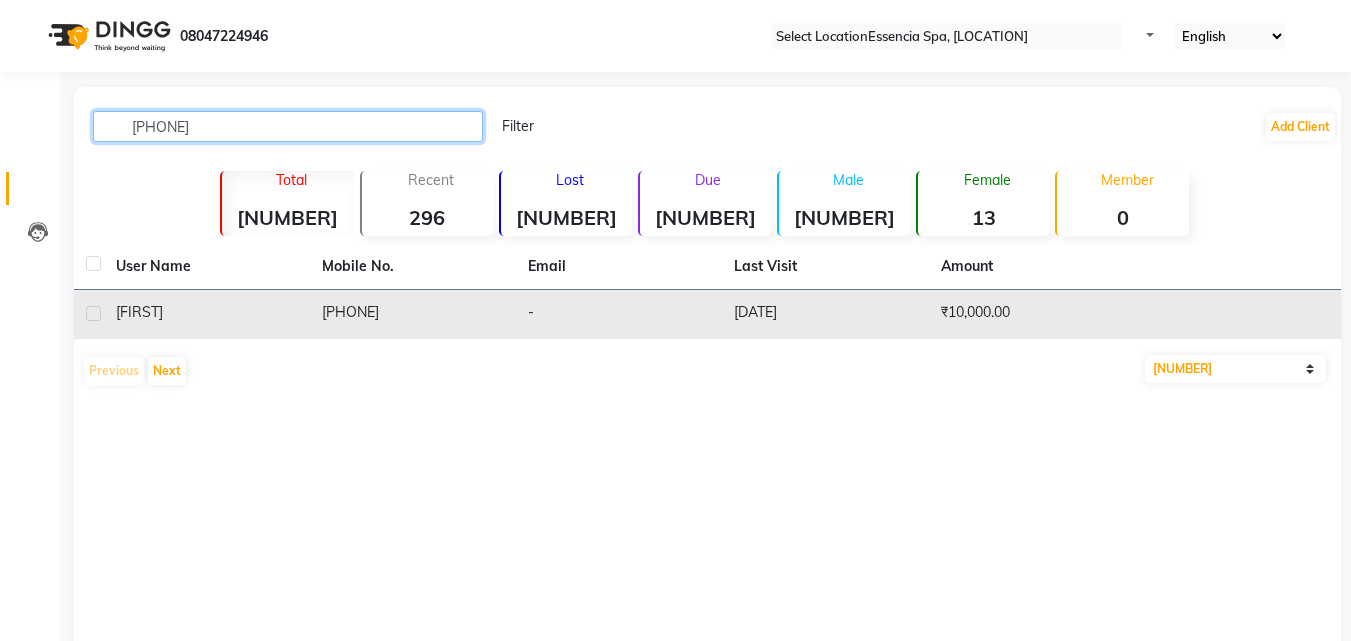 type on "[PHONE]" 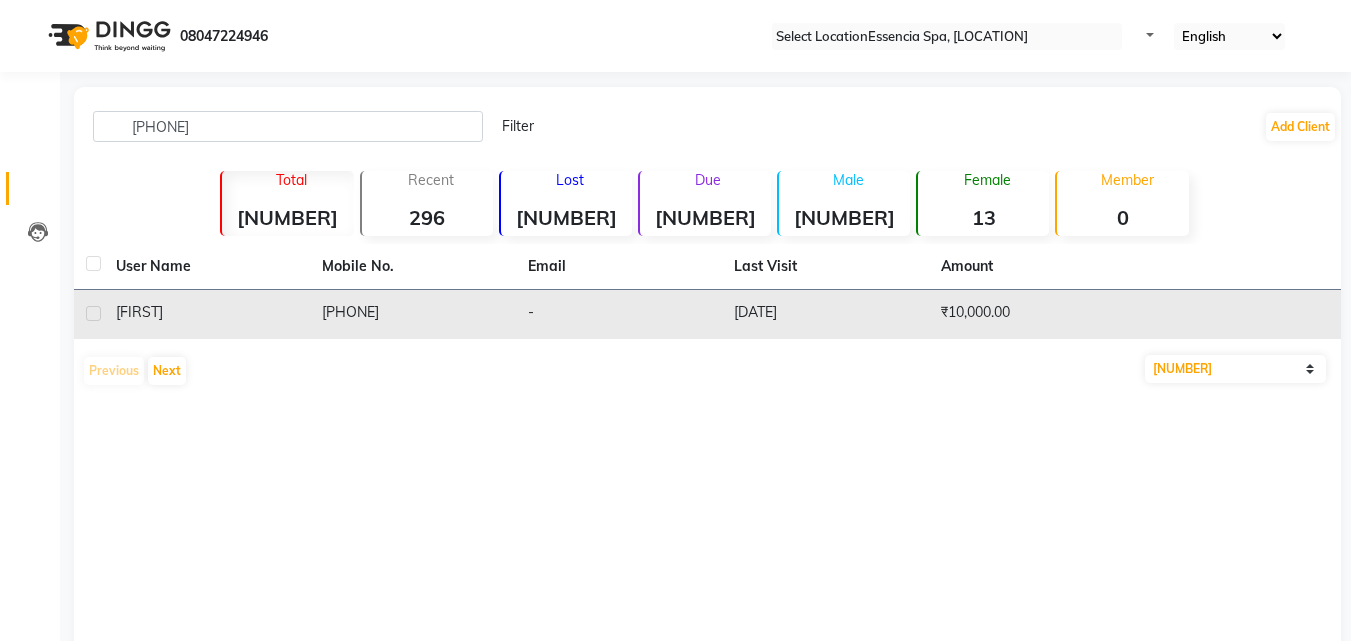 click on "[FIRST]" at bounding box center [207, 314] 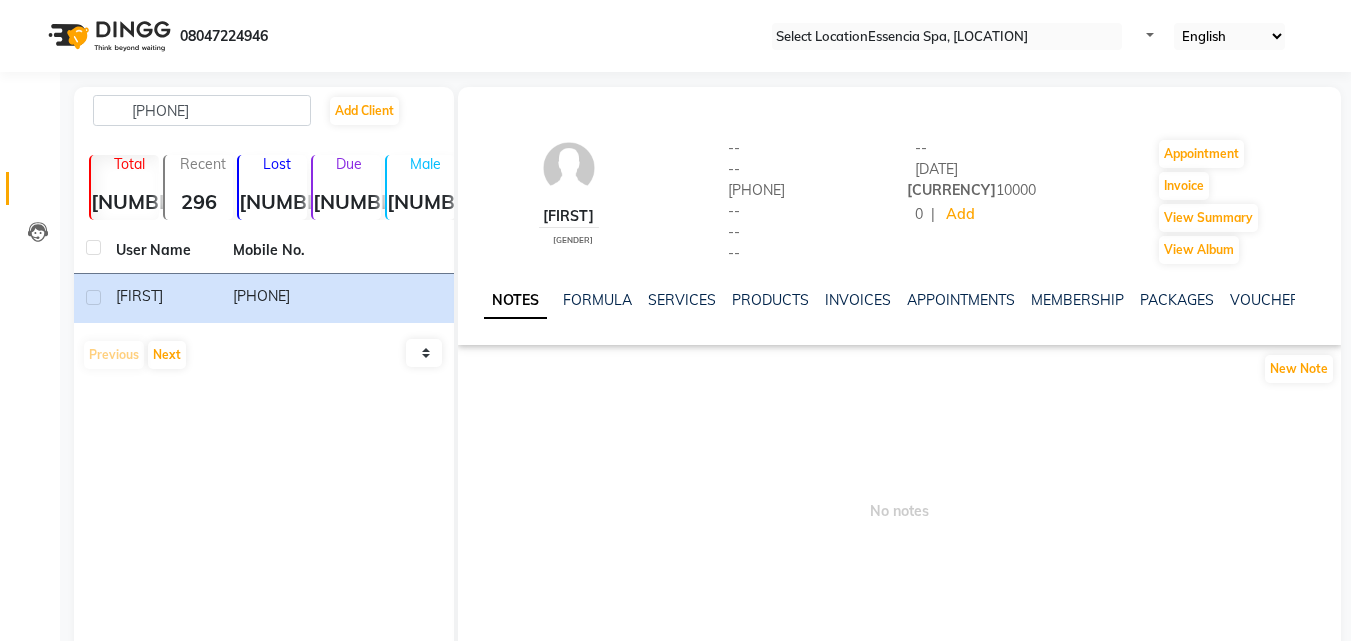 click on "SERVICES" at bounding box center [682, 300] 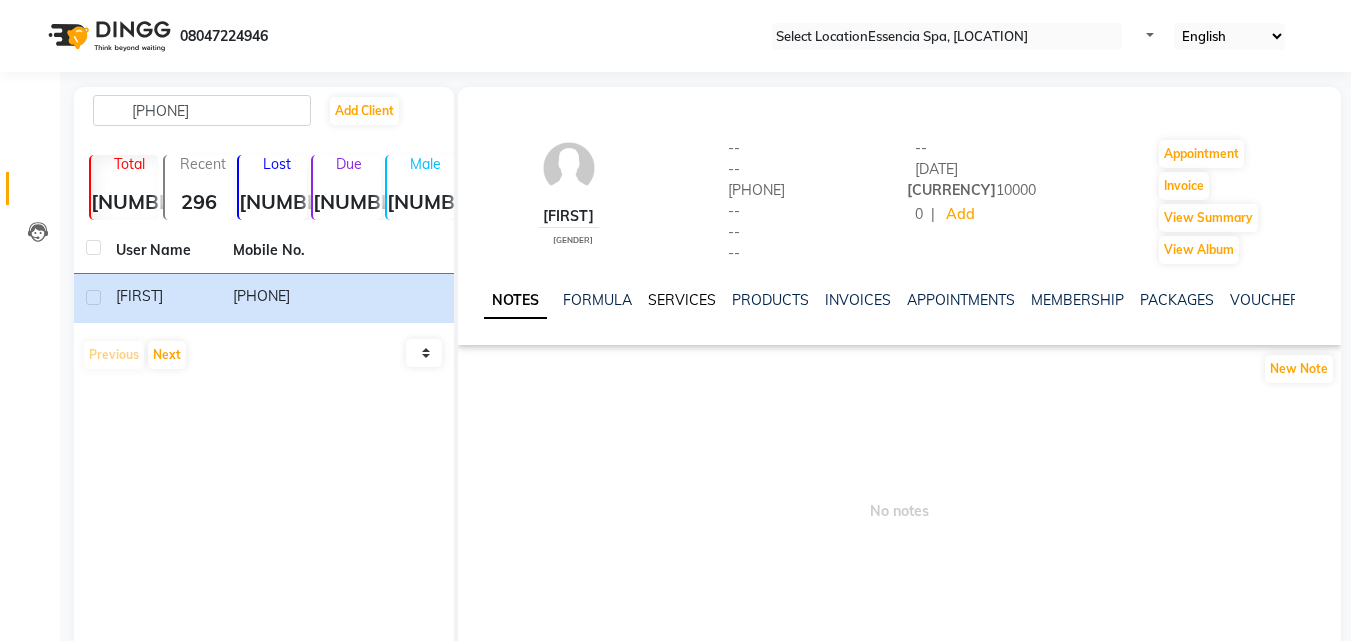 click on "SERVICES" at bounding box center (682, 300) 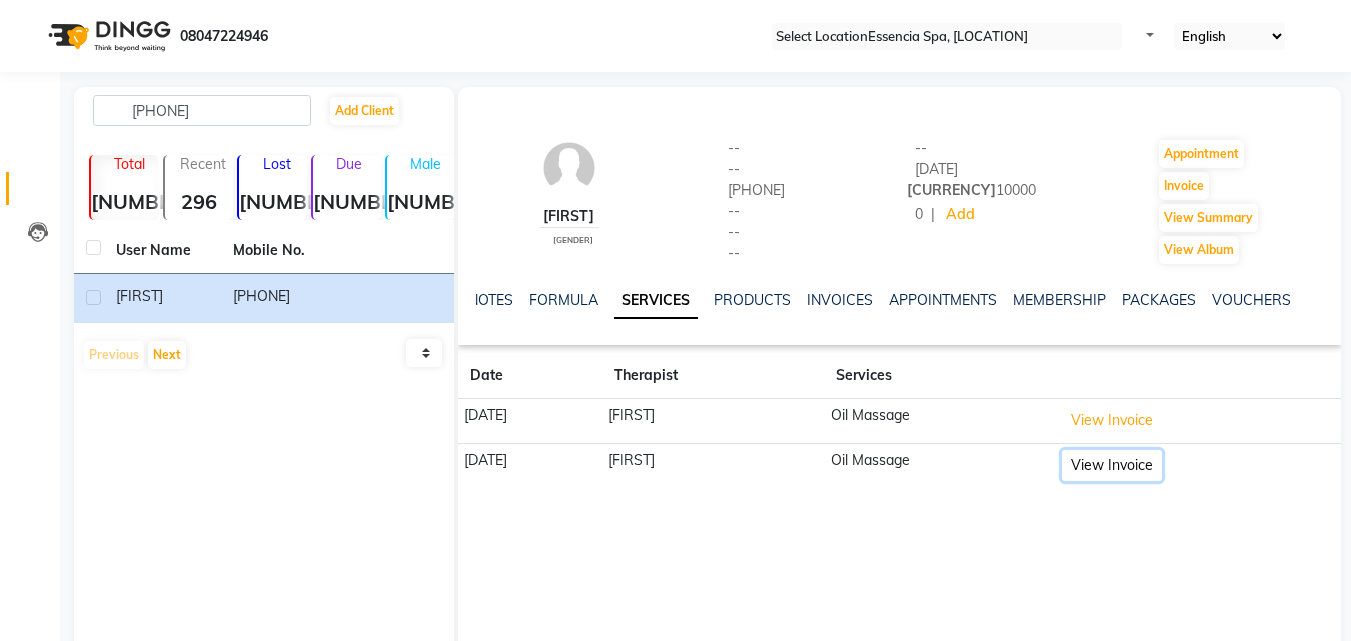 click on "View Invoice" at bounding box center [1112, 420] 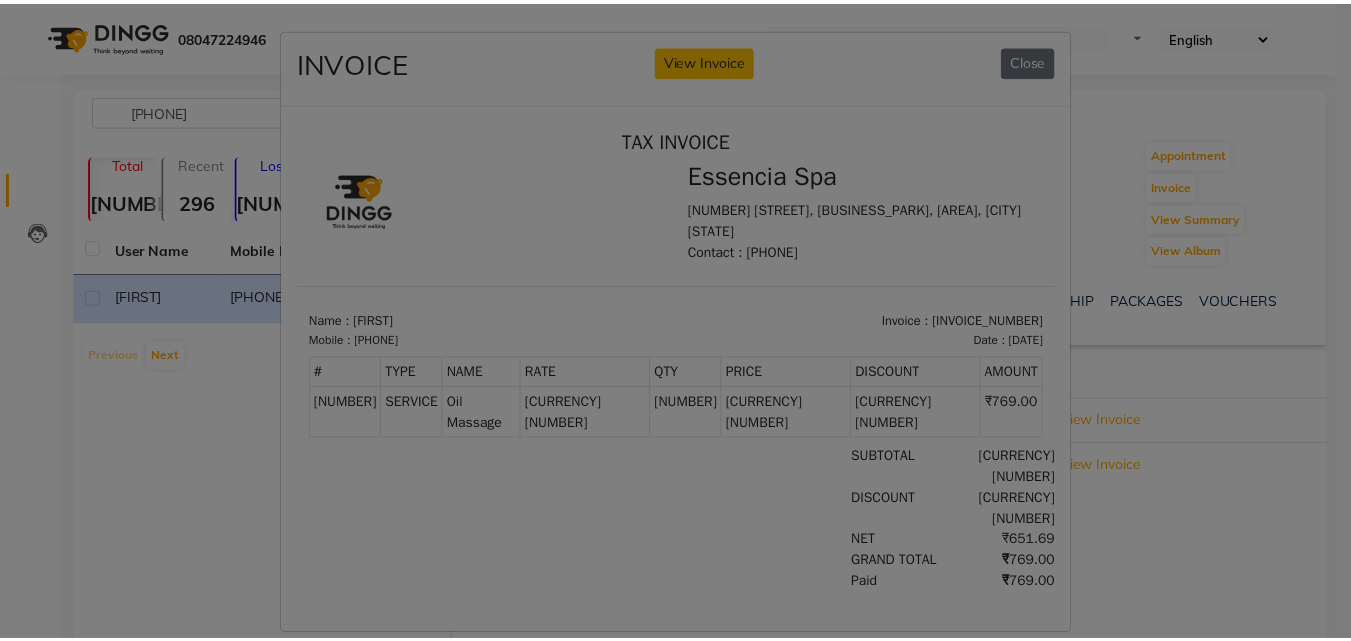 scroll, scrollTop: 0, scrollLeft: 0, axis: both 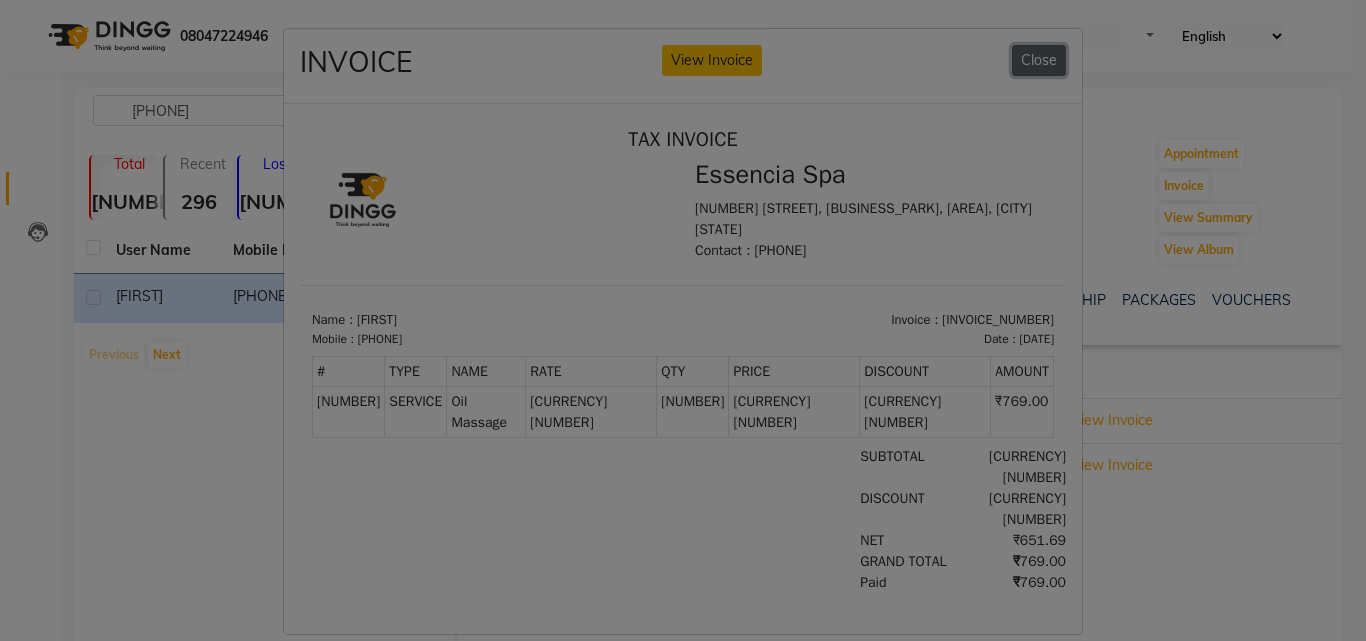 click on "Close" at bounding box center [1039, 60] 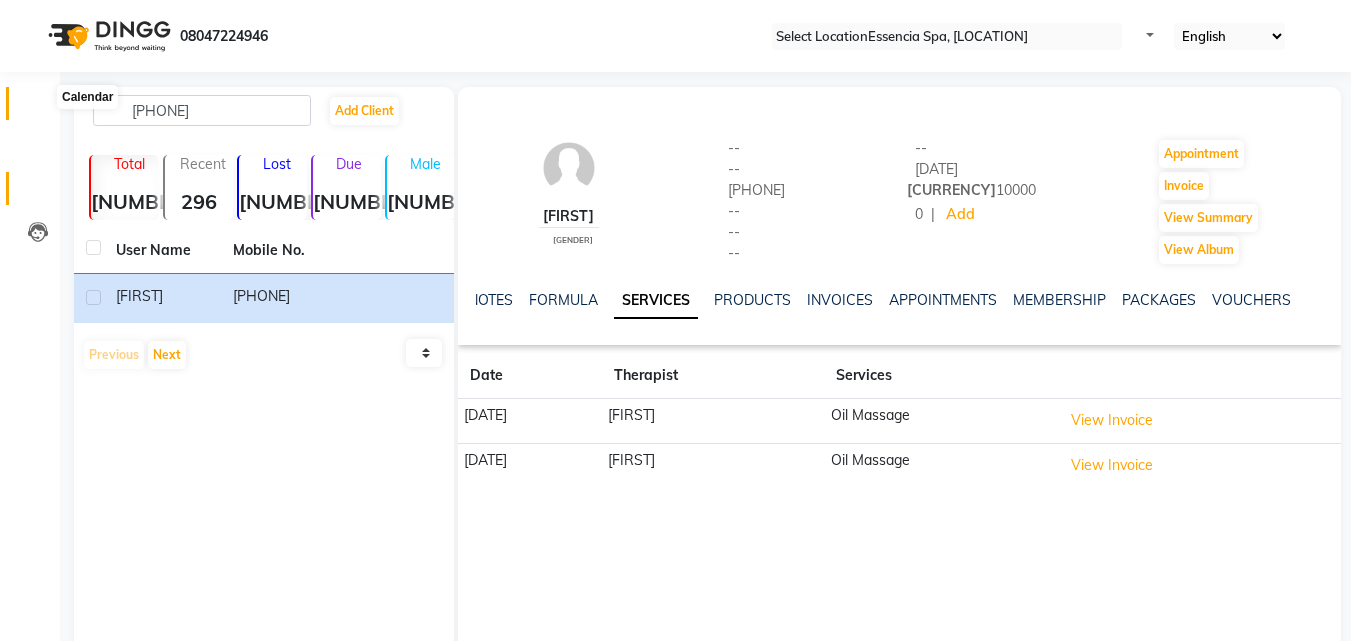 click at bounding box center (38, 108) 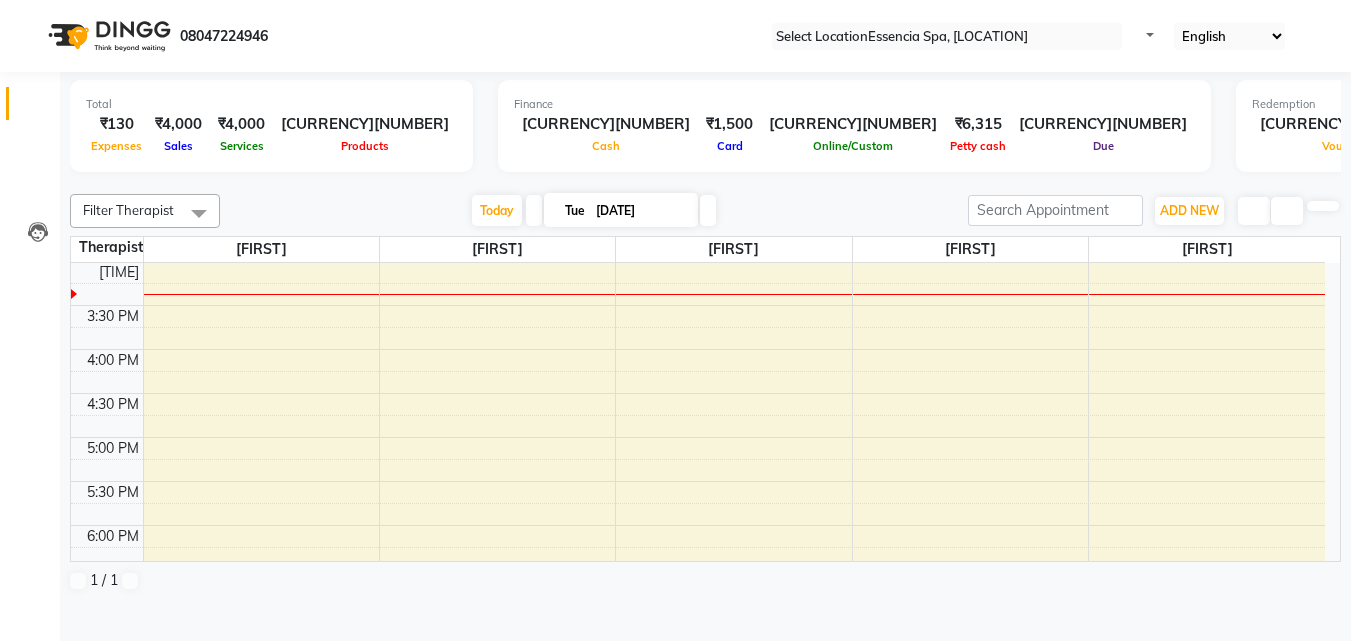 click at bounding box center [705, 182] 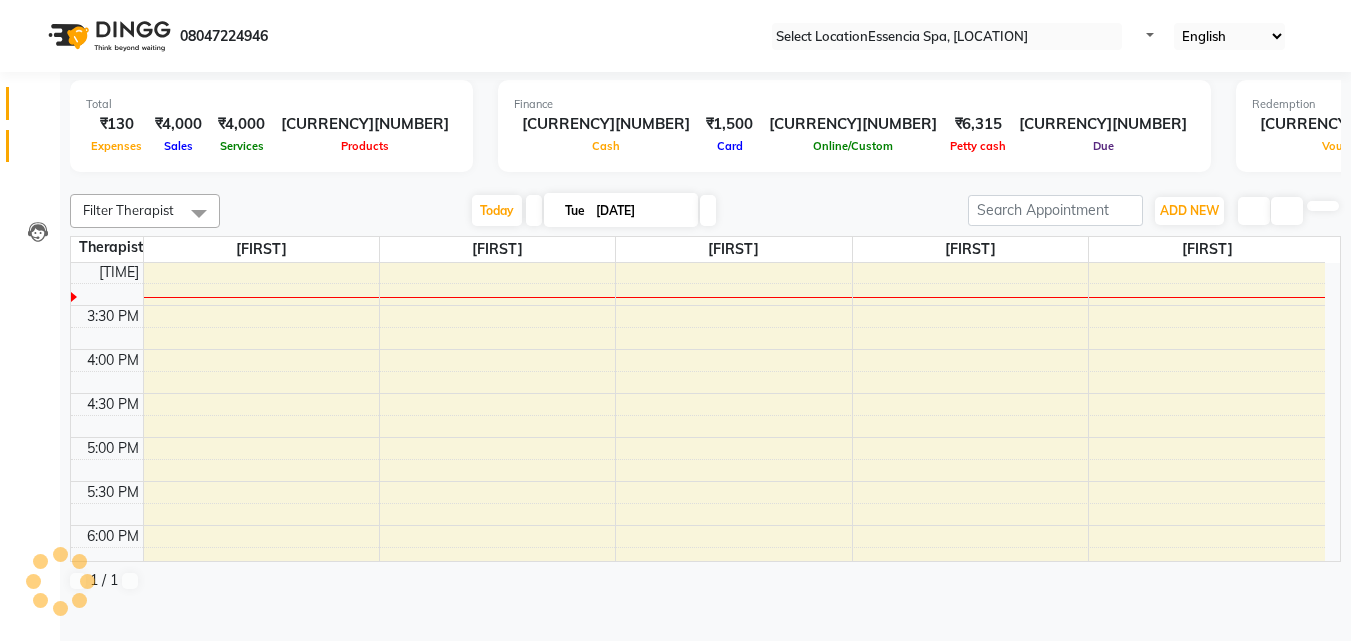 click at bounding box center (38, 151) 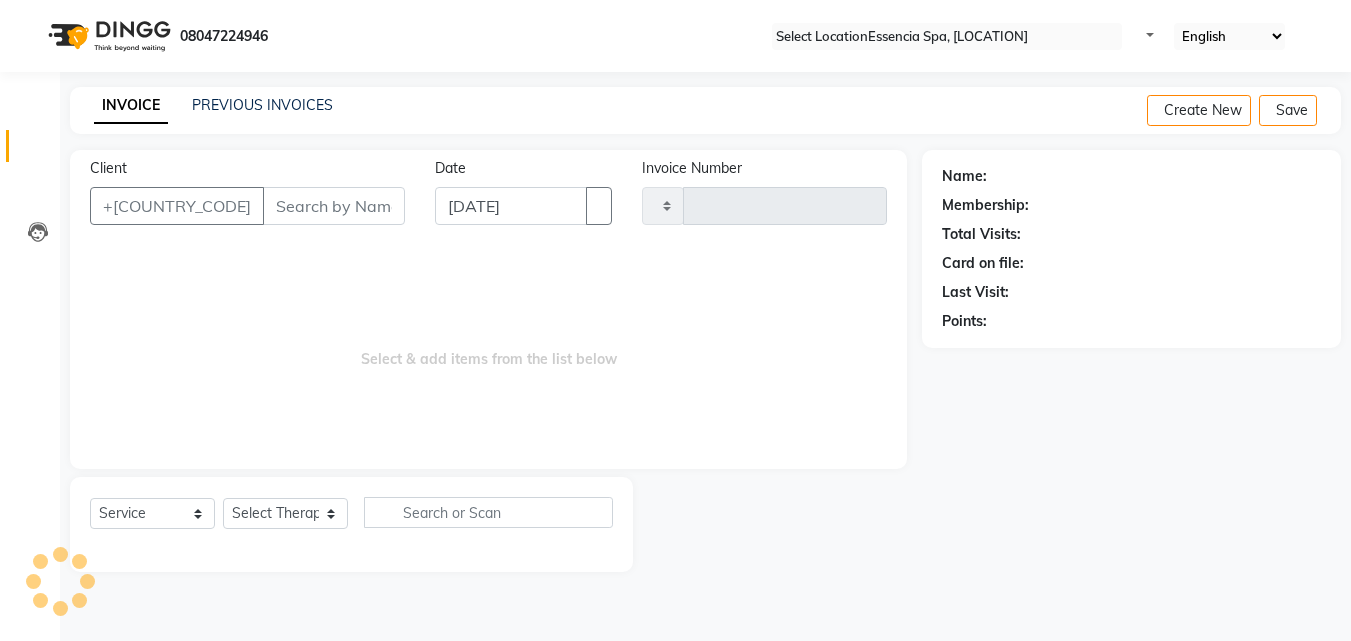 click on "Client" at bounding box center [334, 206] 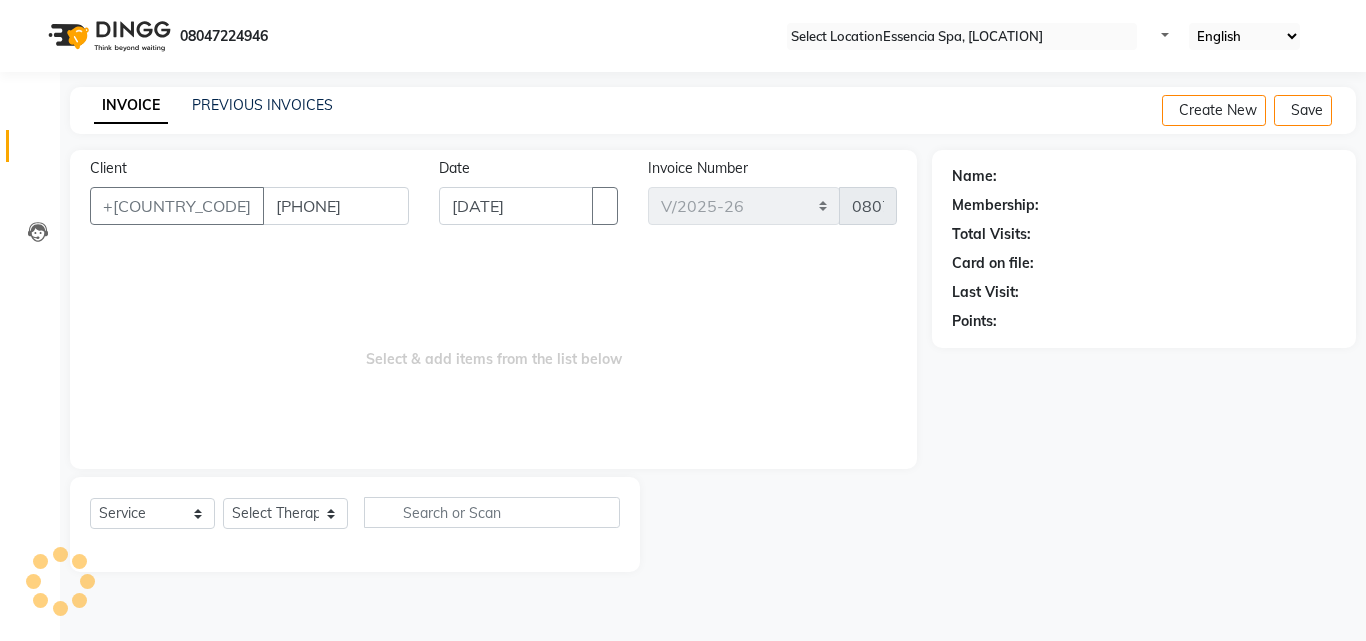 type on "[PHONE]" 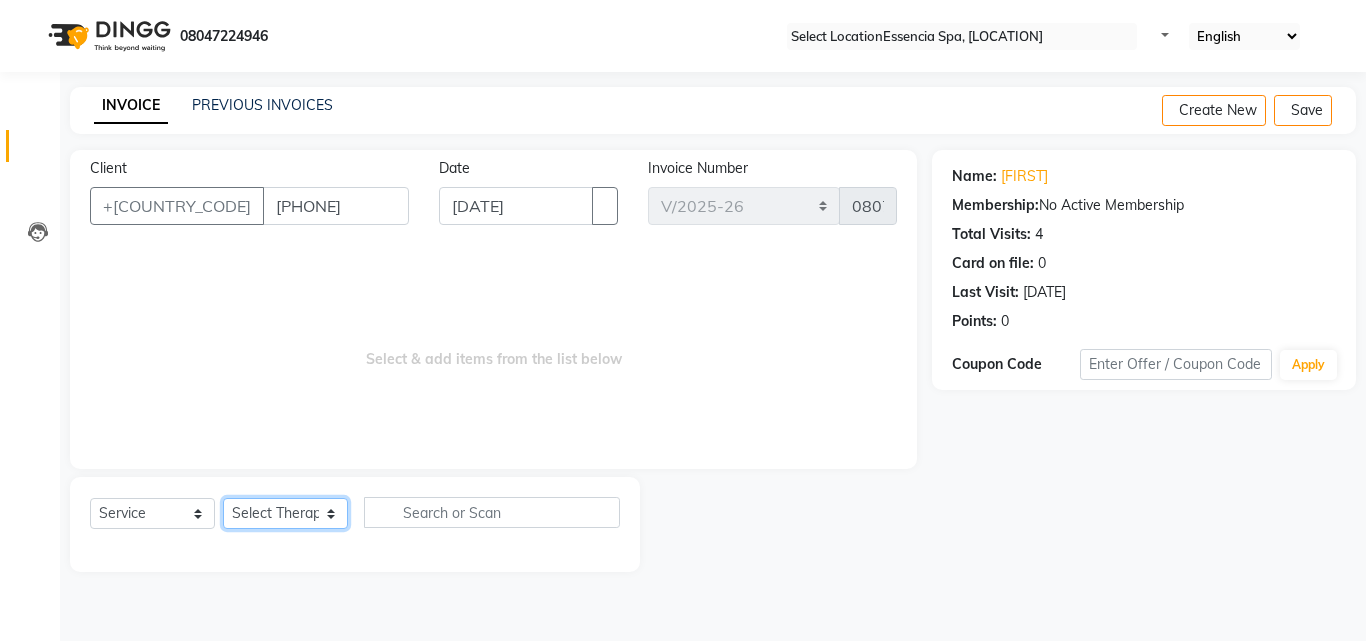 click on "Select Therapist [FIRST] [FIRST] [FIRST] [FIRST]" at bounding box center (285, 513) 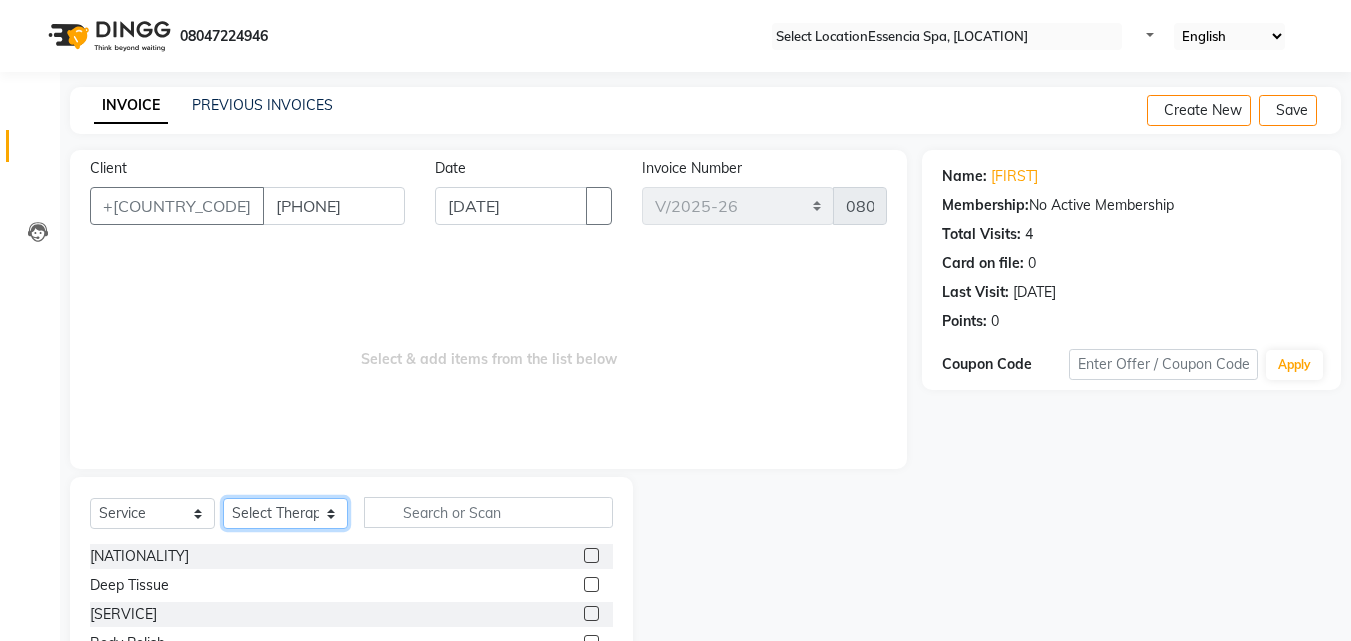 scroll, scrollTop: 160, scrollLeft: 0, axis: vertical 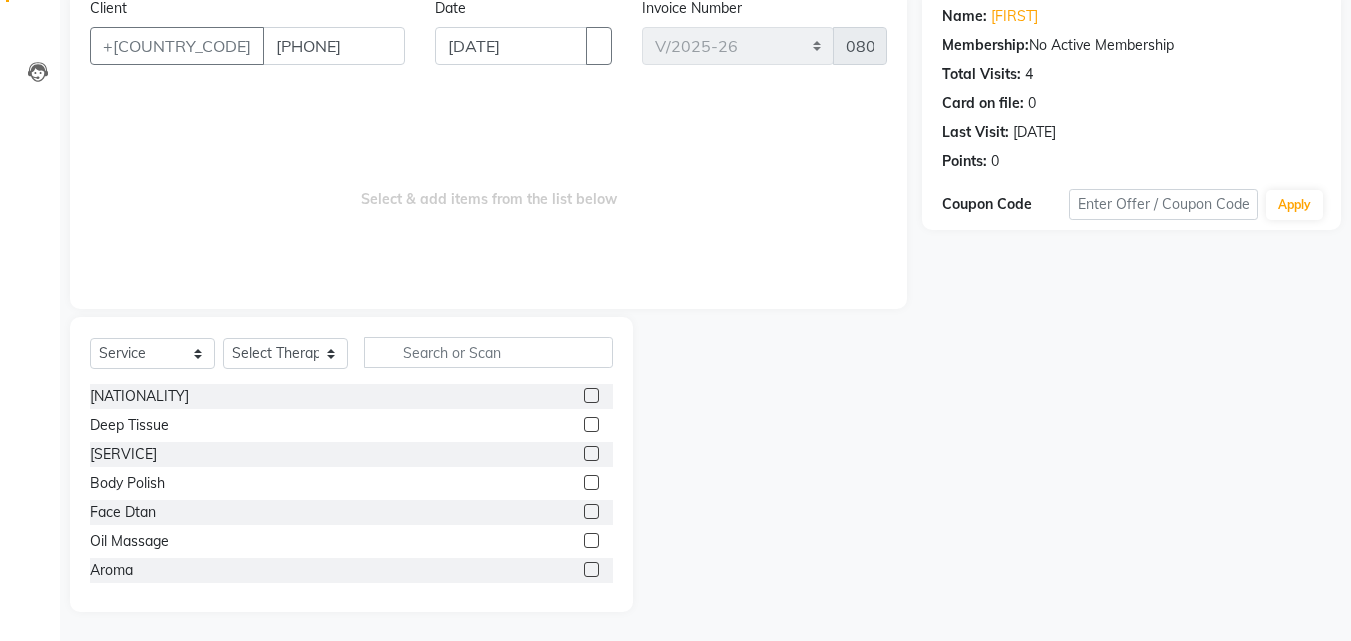 click at bounding box center [591, 540] 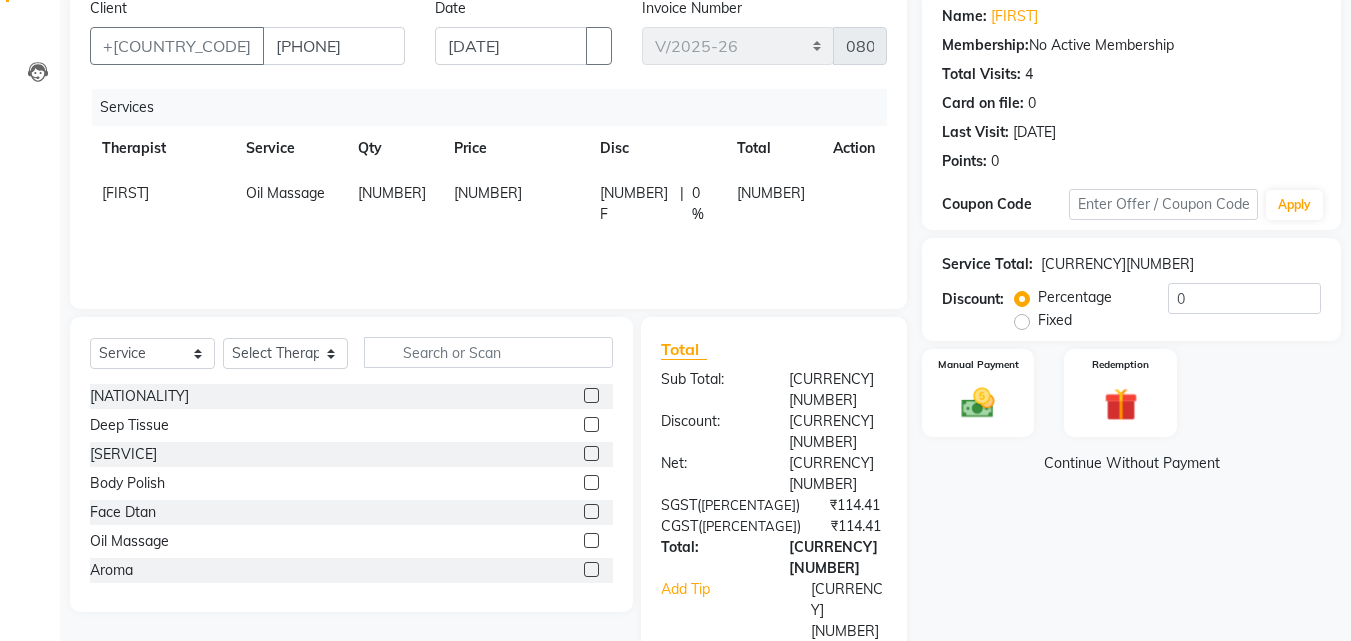 click on "[NUMBER] F" at bounding box center [636, 204] 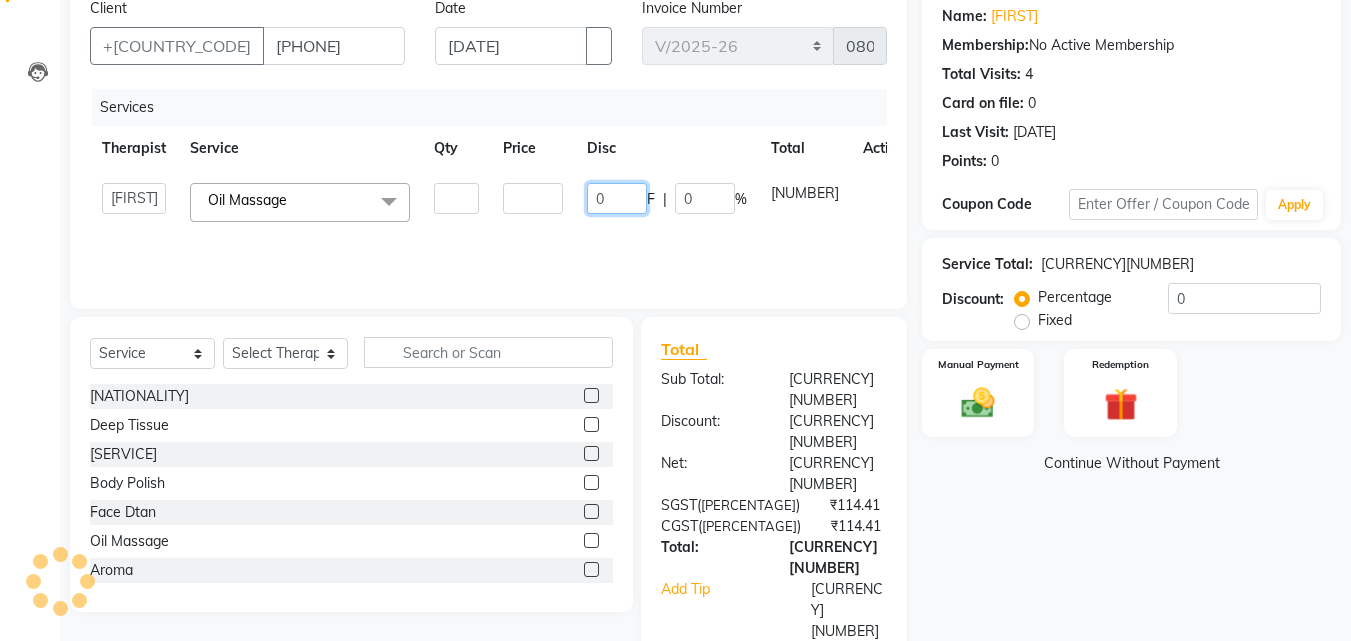 drag, startPoint x: 635, startPoint y: 191, endPoint x: 594, endPoint y: 194, distance: 41.109608 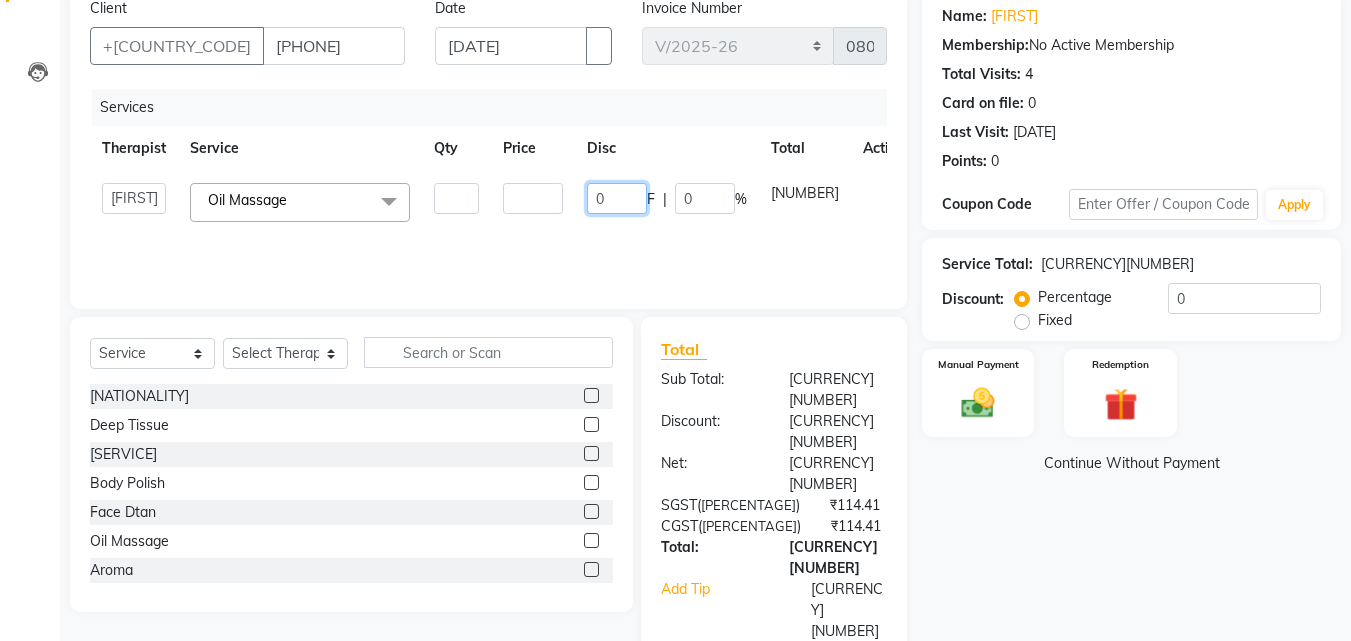 type on "[NUMBER]" 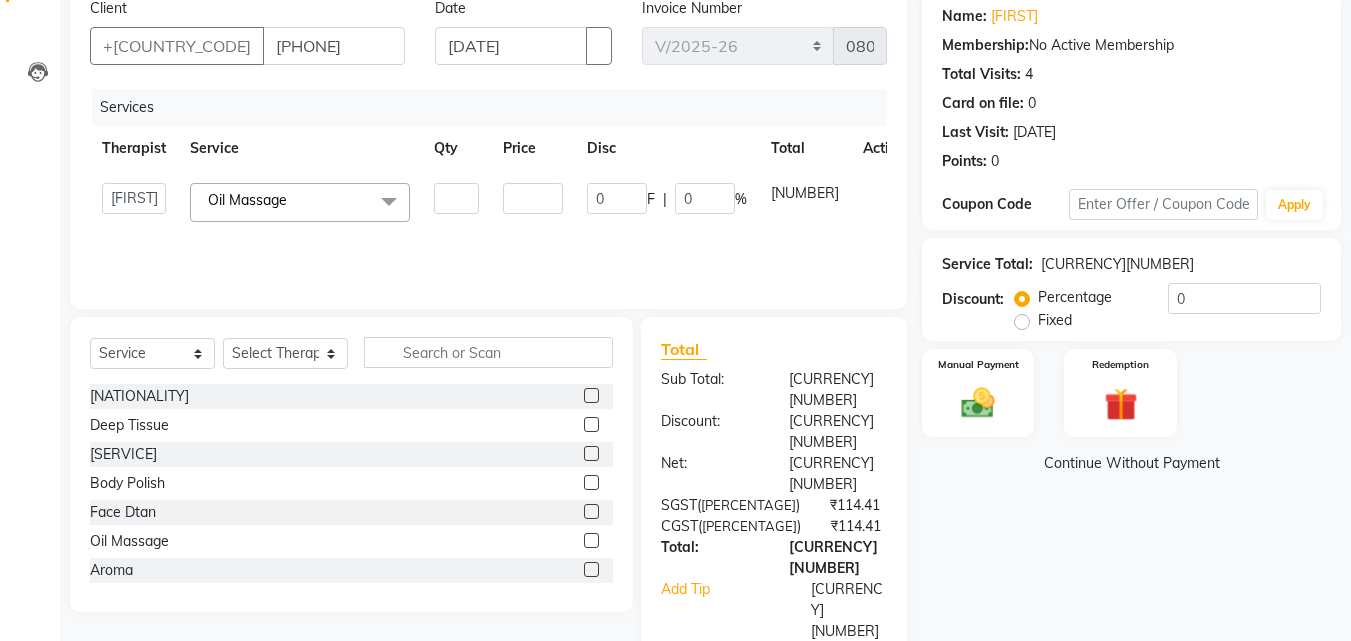 click on "Services Therapist Service Qty Price Disc Total Action [FIRST] [FIRST] [FIRST] [FIRST] [FIRST] [SERVICE] x [SERVICE] [SERVICE] [SERVICE] [SERVICE] [SERVICE] [SERVICE] 1 1500 300 F | 0 % 1500" at bounding box center (488, 189) 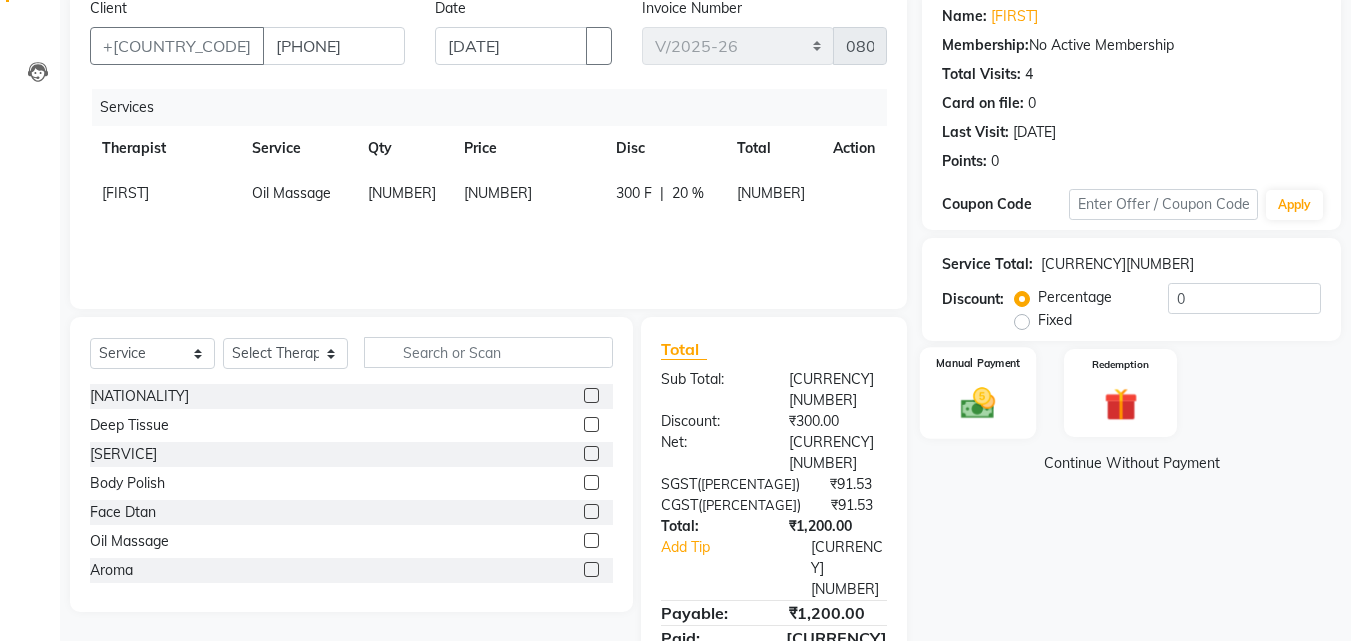 click at bounding box center [978, 403] 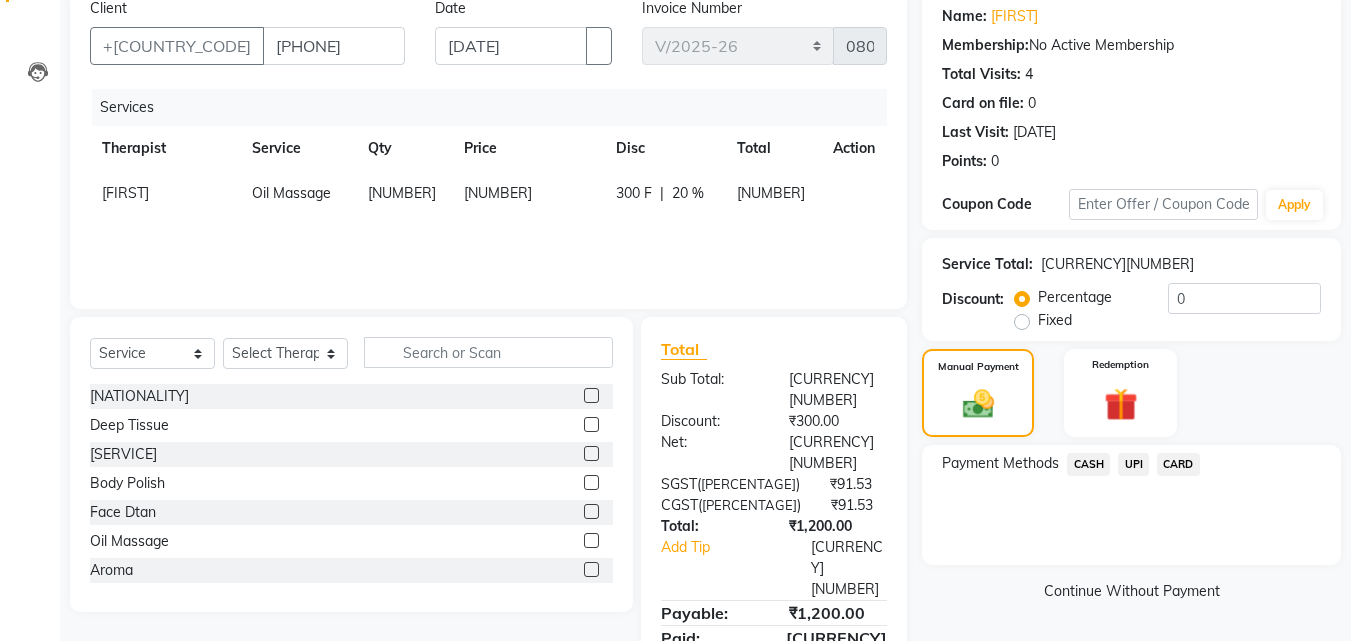 click on "CASH" at bounding box center (1088, 464) 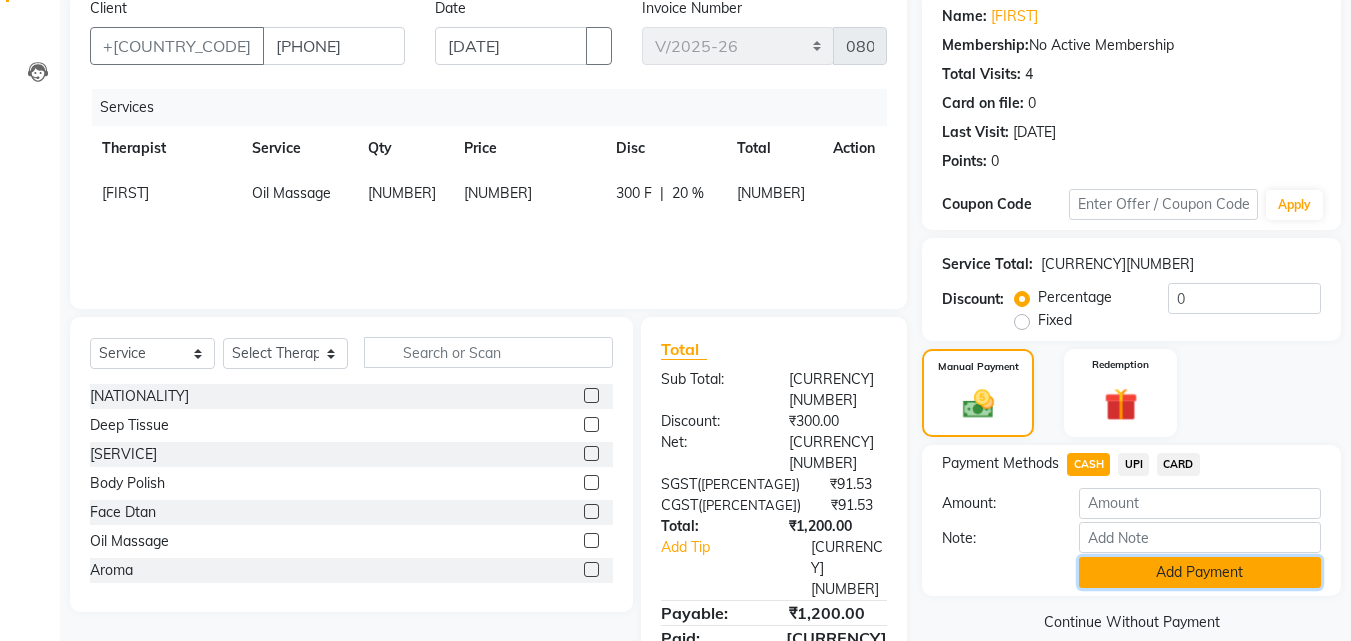 click on "Add Payment" at bounding box center (1200, 572) 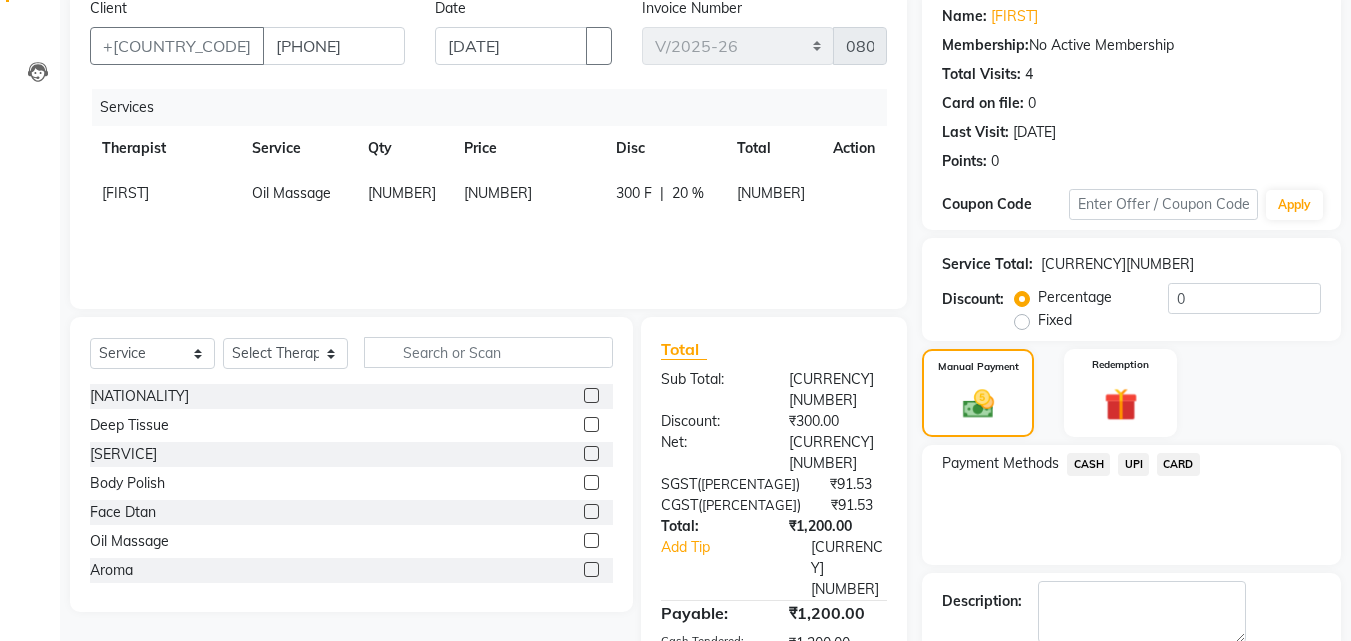 scroll, scrollTop: 275, scrollLeft: 0, axis: vertical 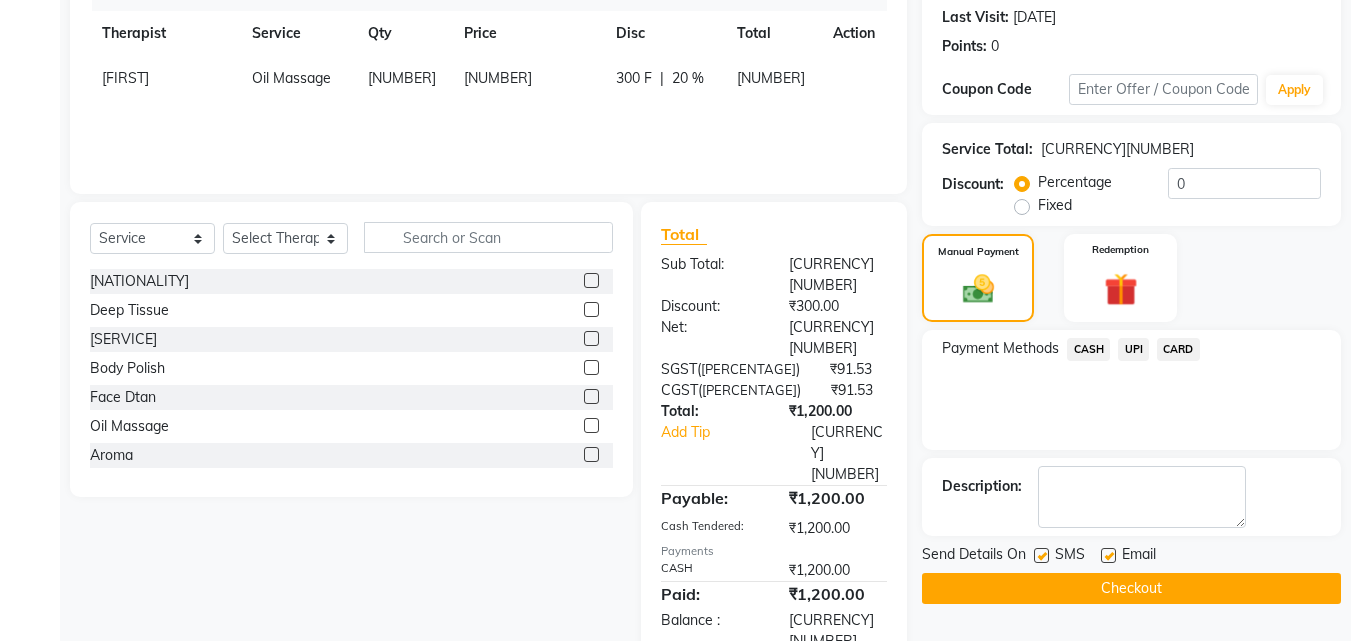 click at bounding box center [1041, 555] 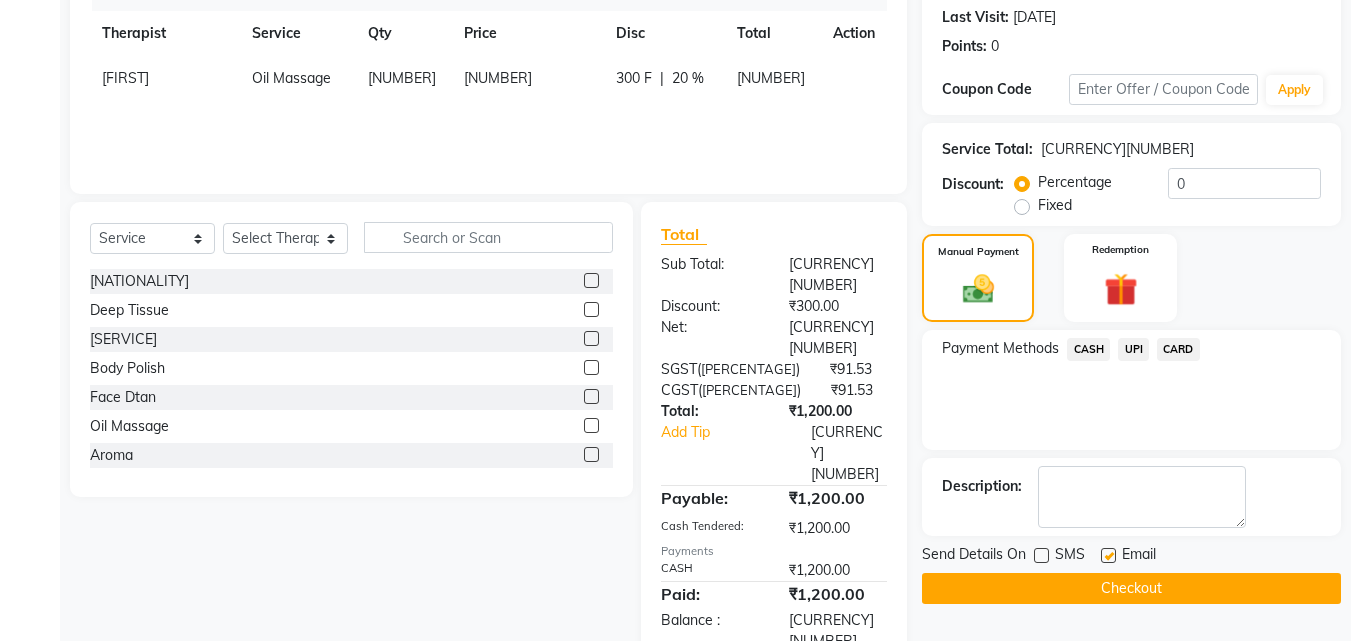 click at bounding box center (1108, 555) 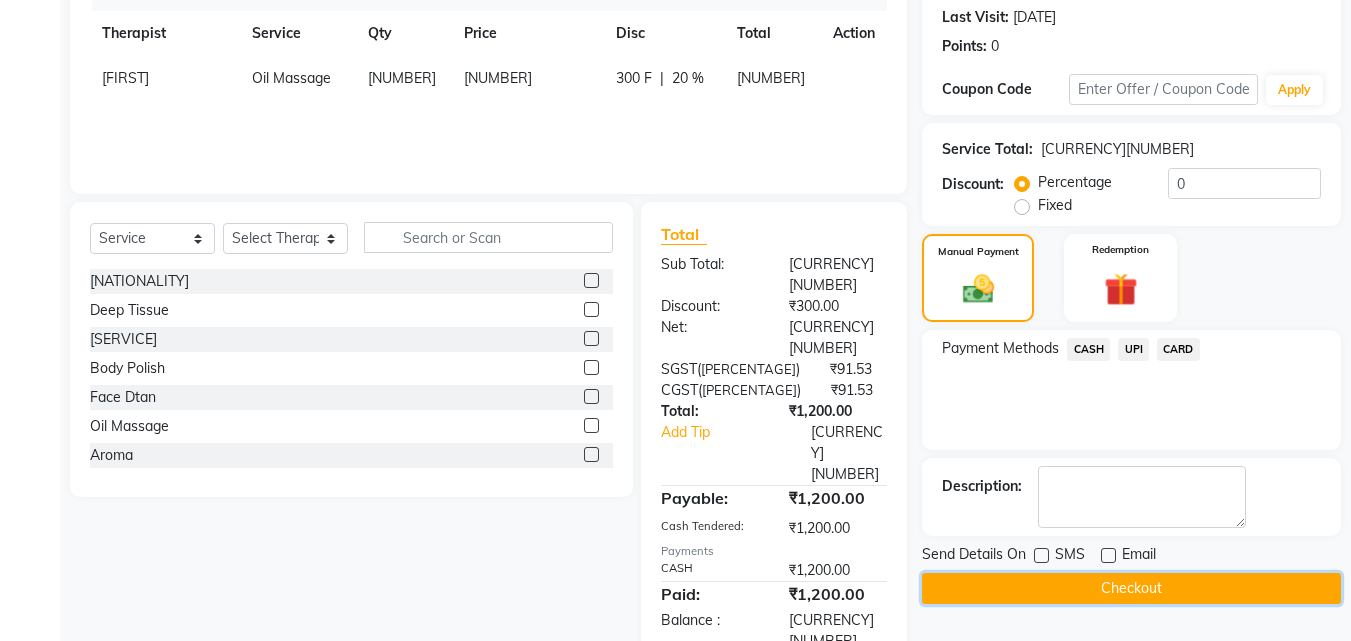 click on "Checkout" at bounding box center (1131, 588) 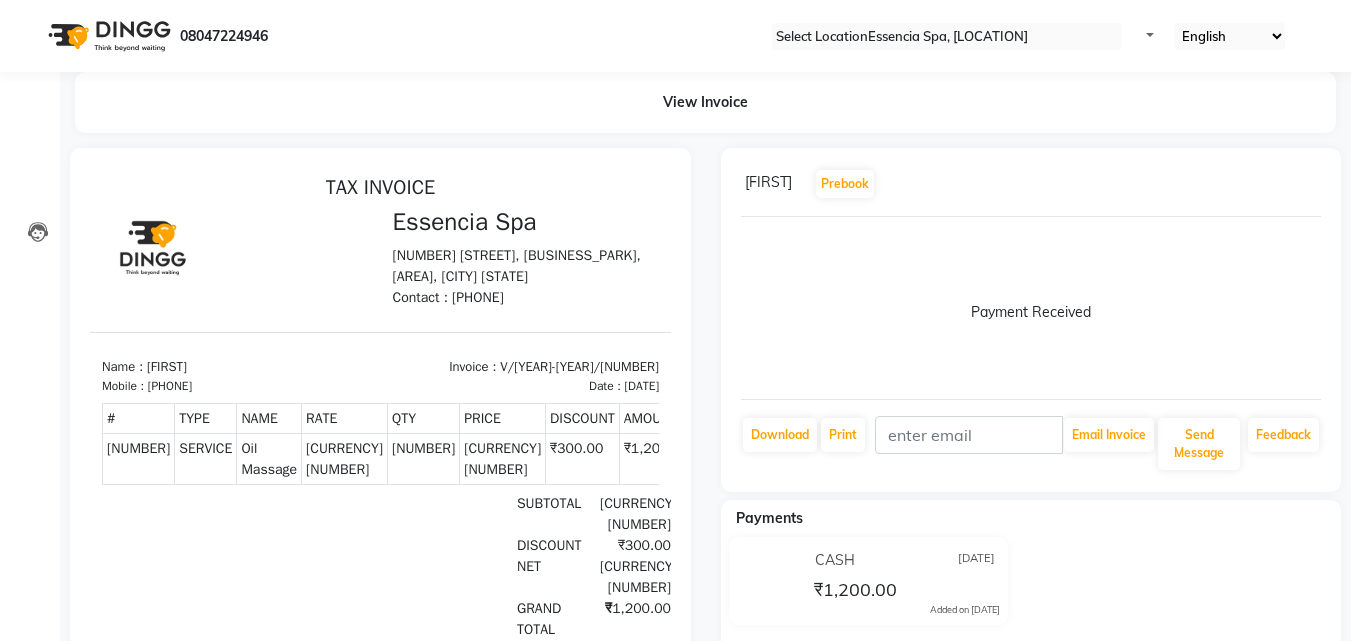 scroll, scrollTop: 0, scrollLeft: 0, axis: both 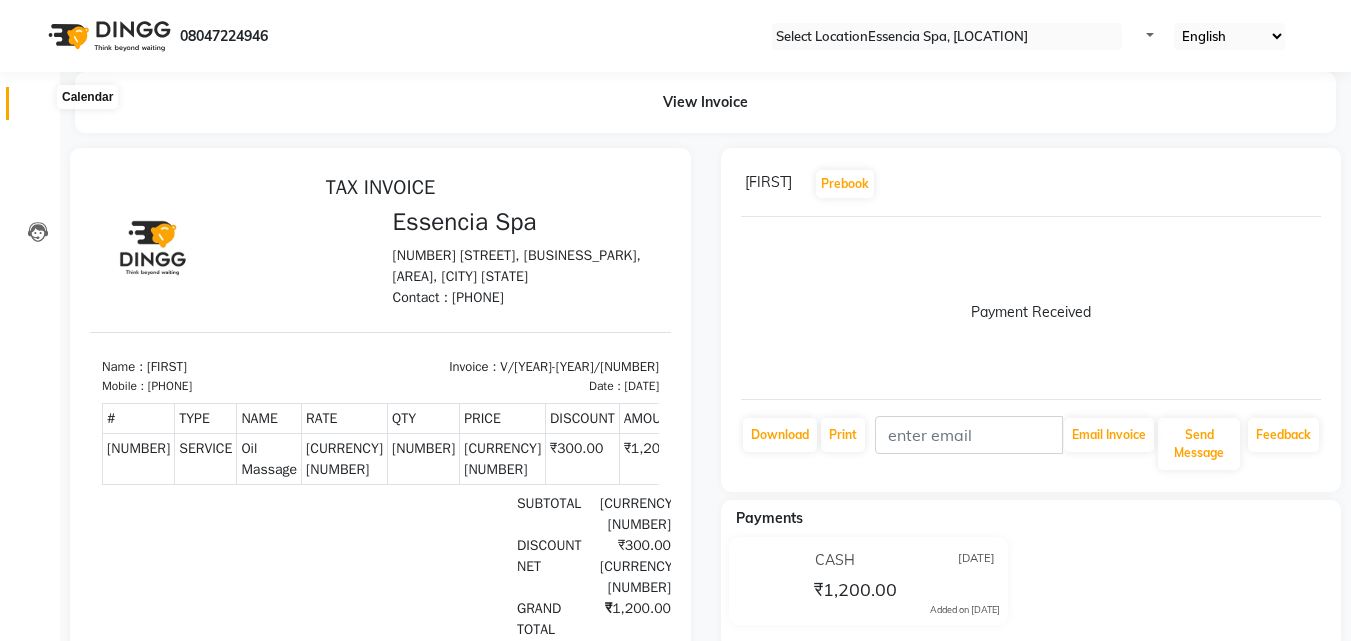 click at bounding box center (38, 108) 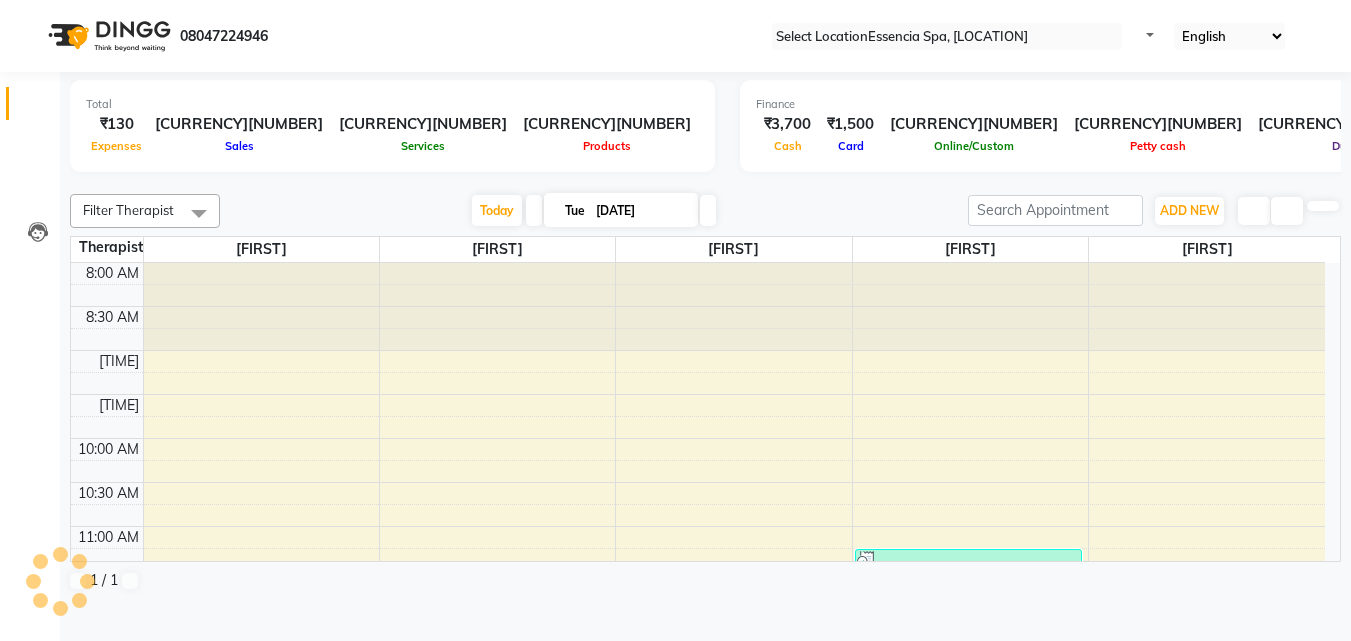 scroll, scrollTop: 0, scrollLeft: 0, axis: both 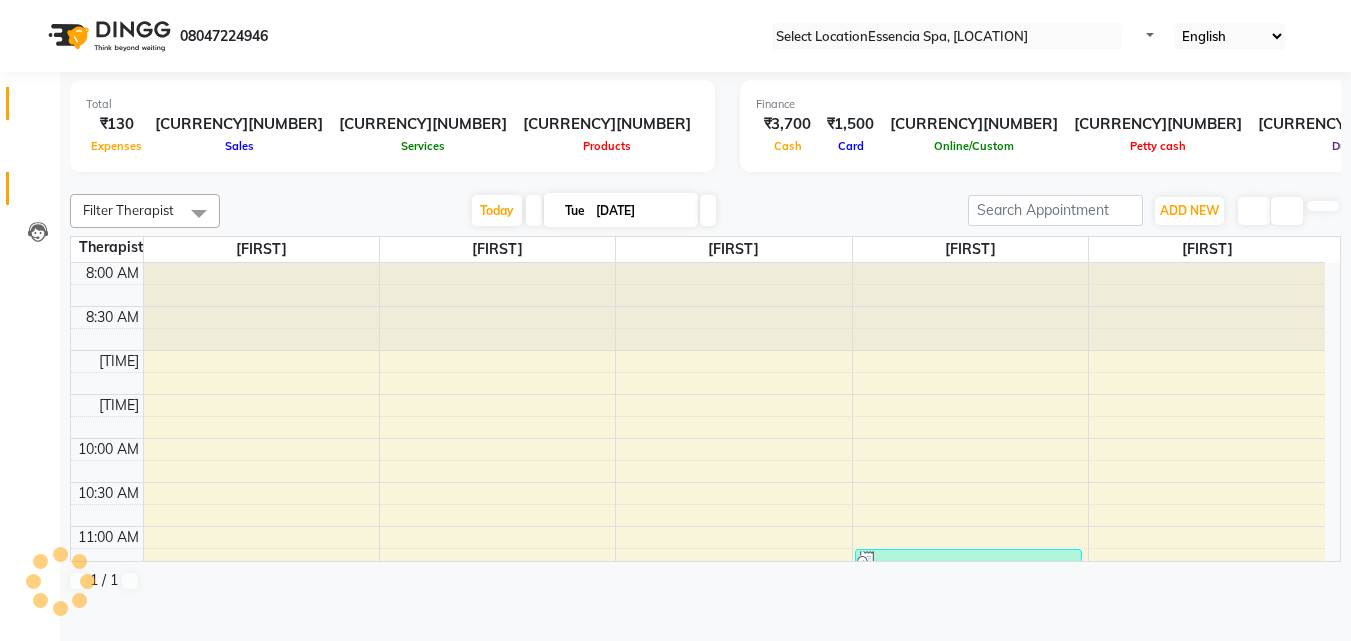 click at bounding box center (38, 193) 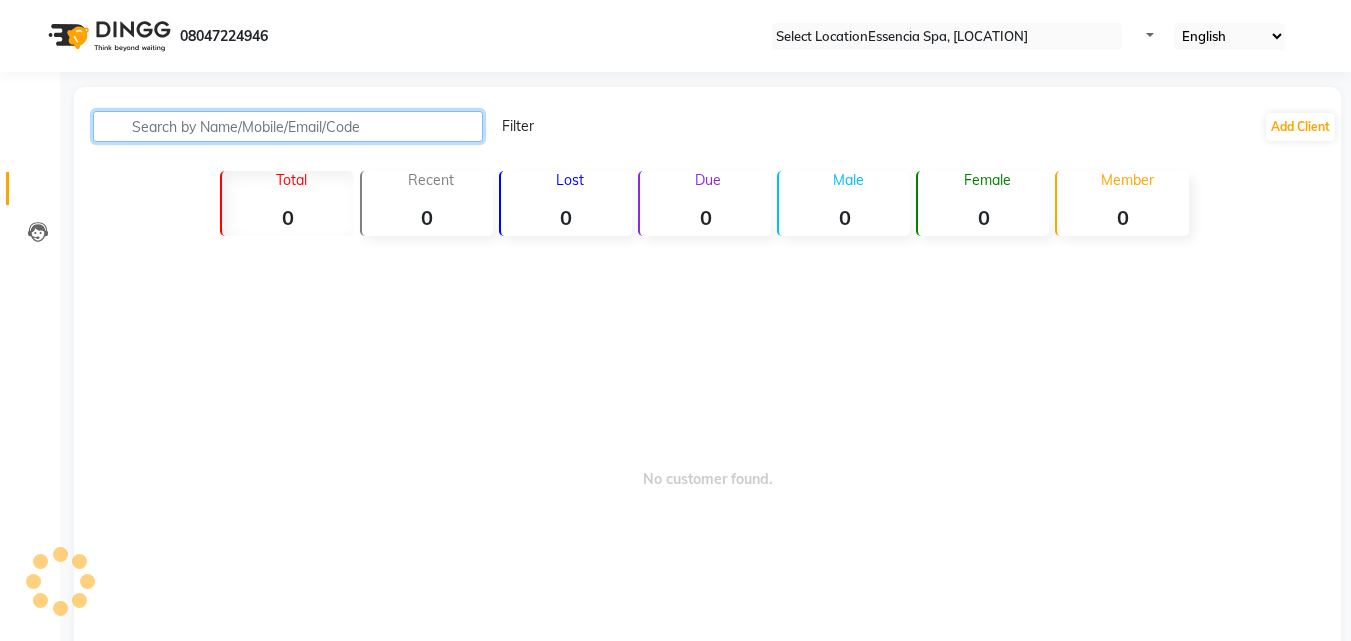 click at bounding box center (288, 126) 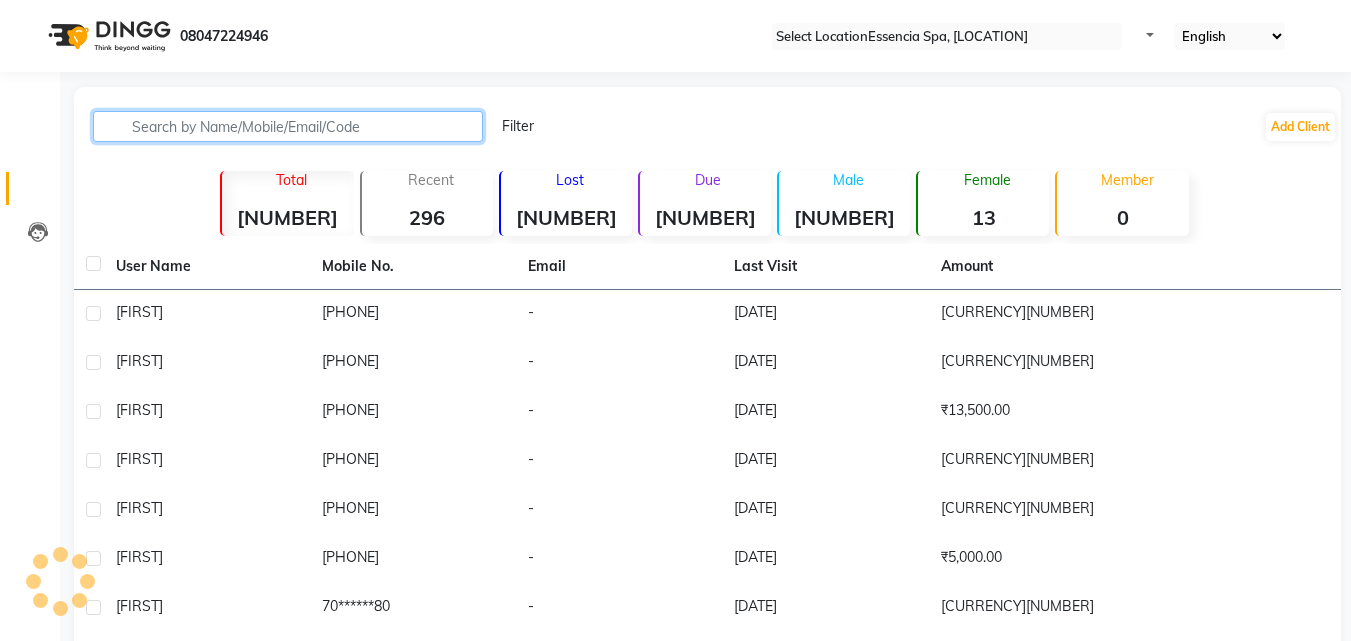 click at bounding box center [288, 126] 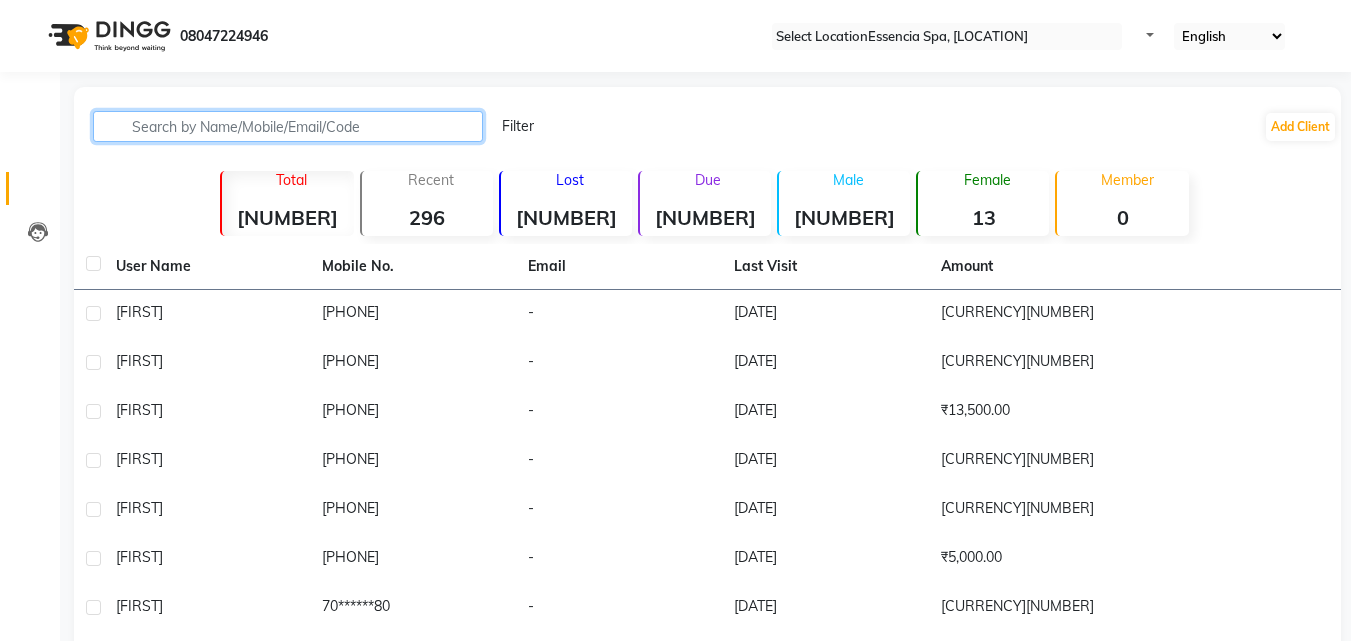 paste on "[PHONE]" 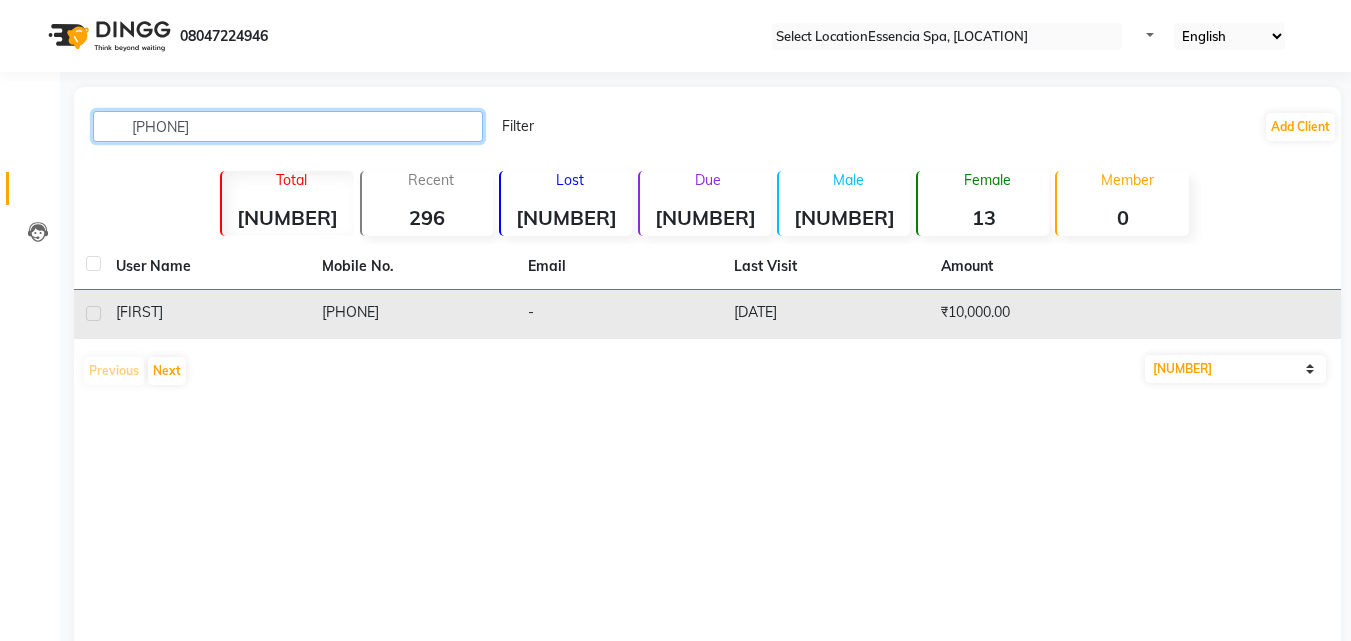 type on "[PHONE]" 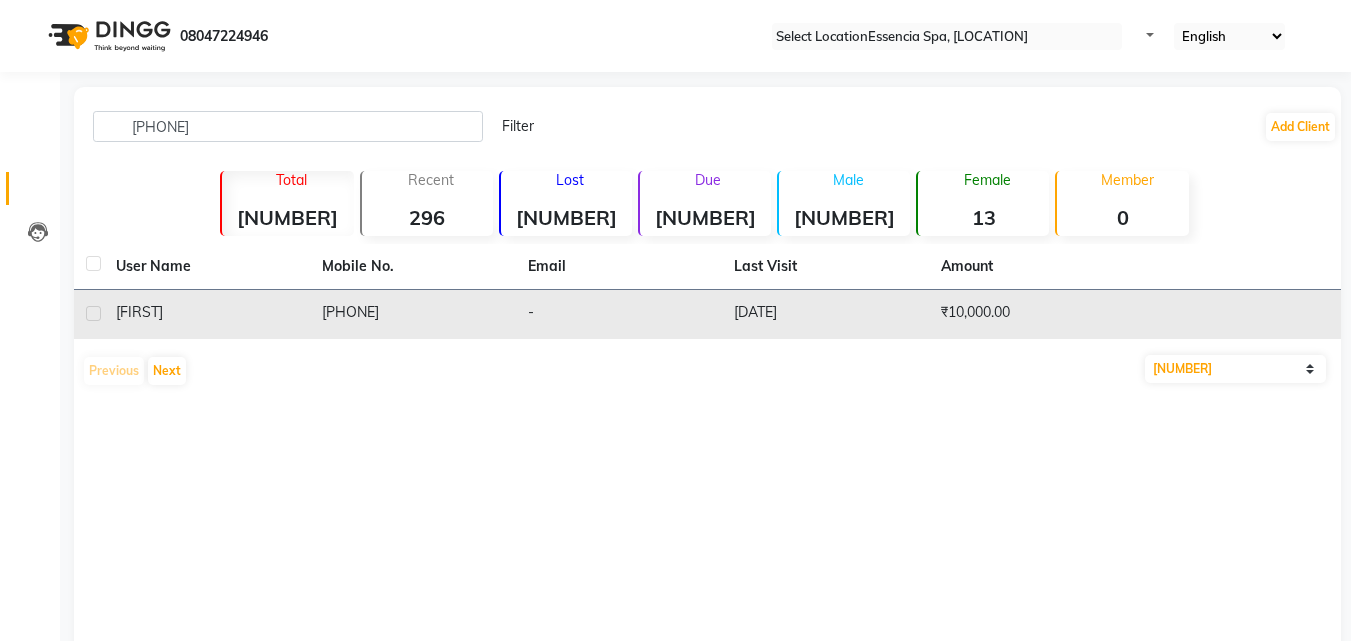 click on "[FIRST]" at bounding box center [207, 314] 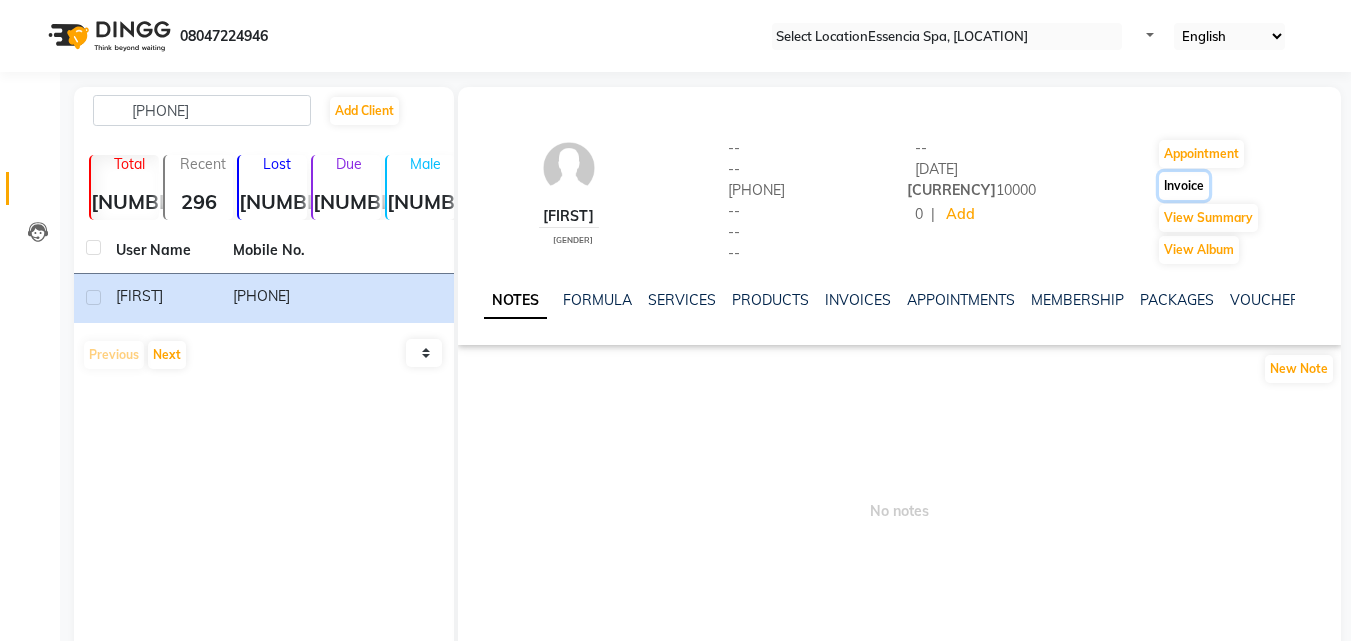 click on "Invoice" at bounding box center [1201, 154] 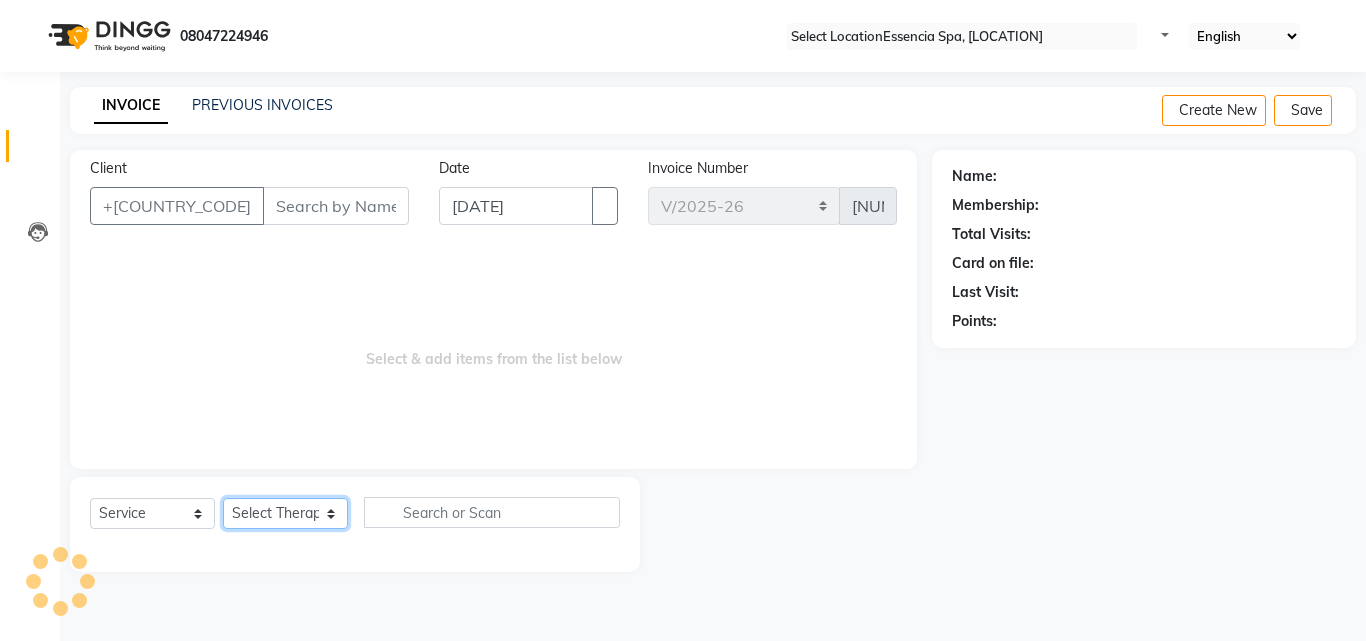 click on "Select Therapist" at bounding box center [285, 513] 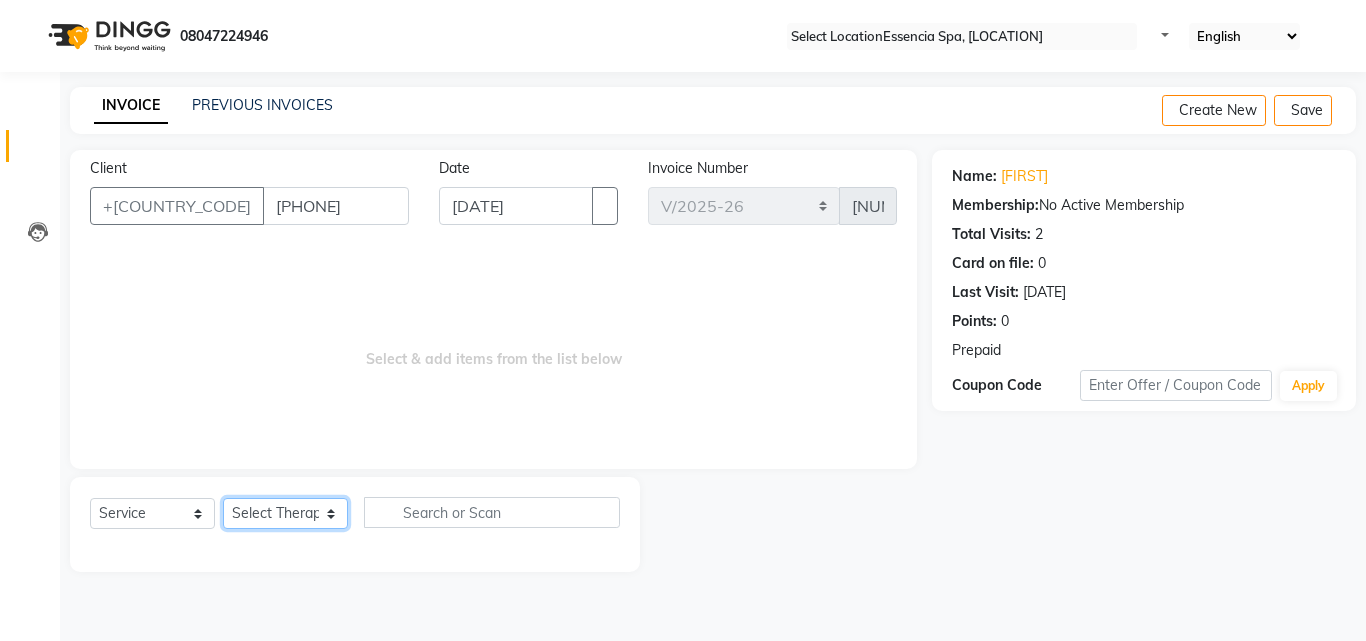 select on "[NUMBER]" 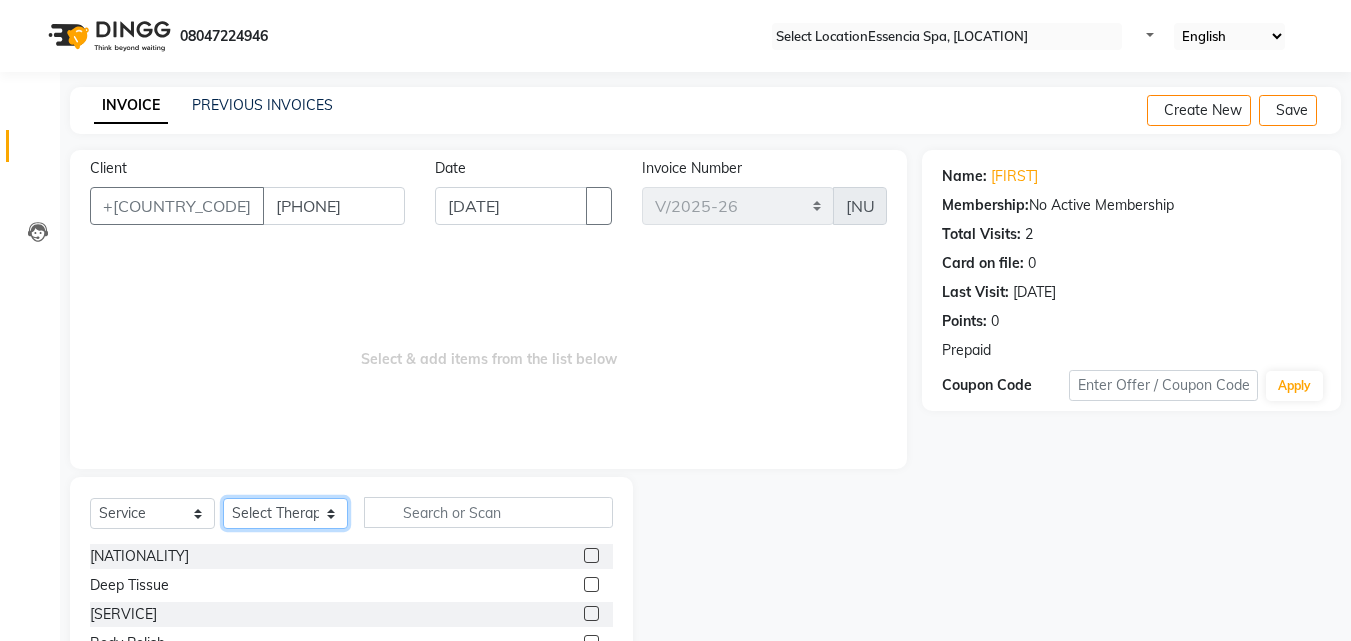scroll, scrollTop: 160, scrollLeft: 0, axis: vertical 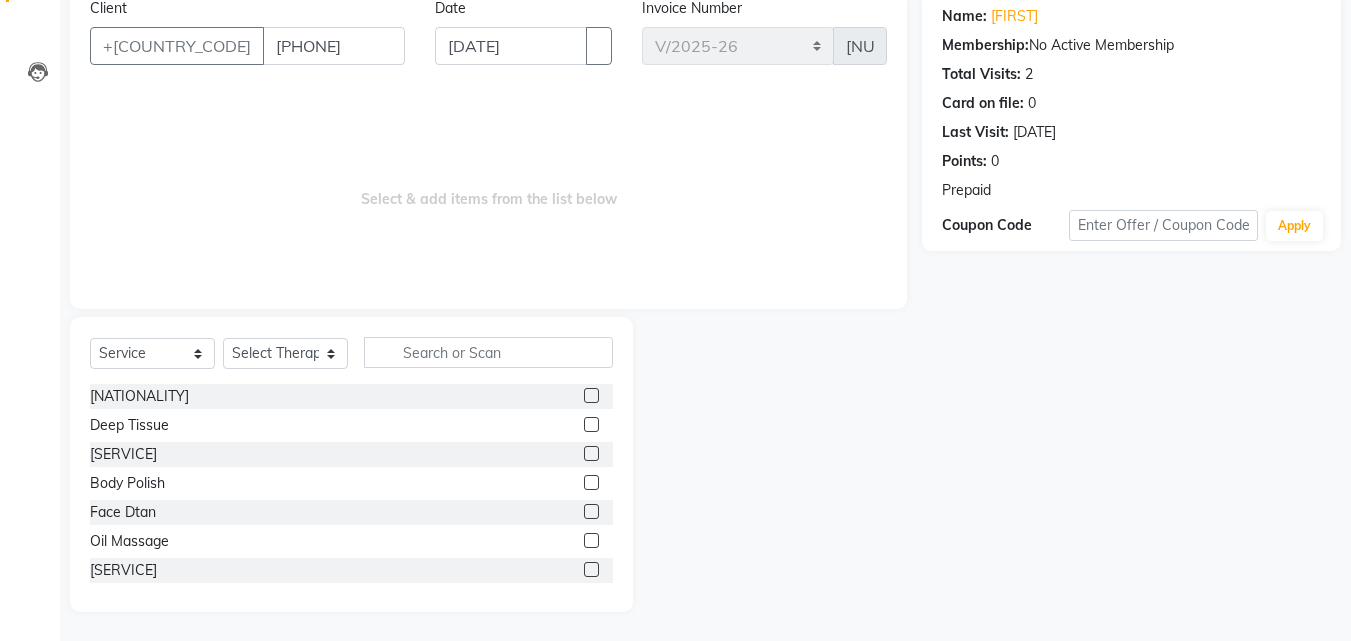 click at bounding box center (590, 398) 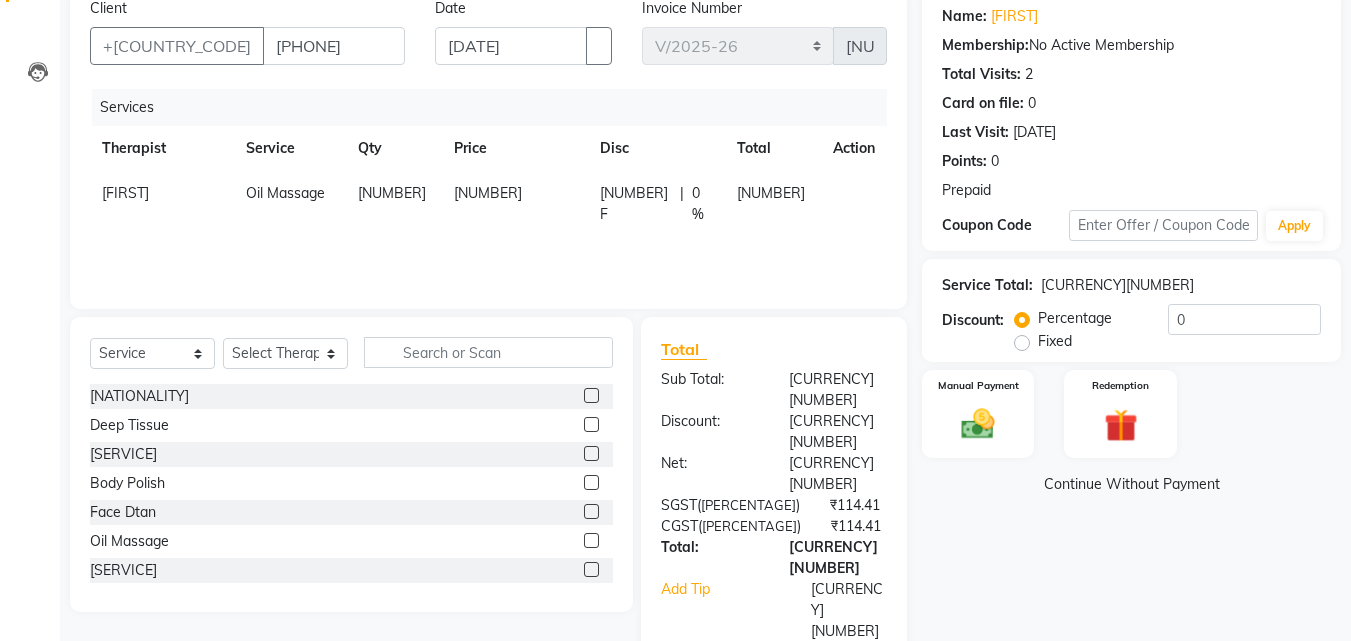 click on "0 F | 0 %" at bounding box center [656, 204] 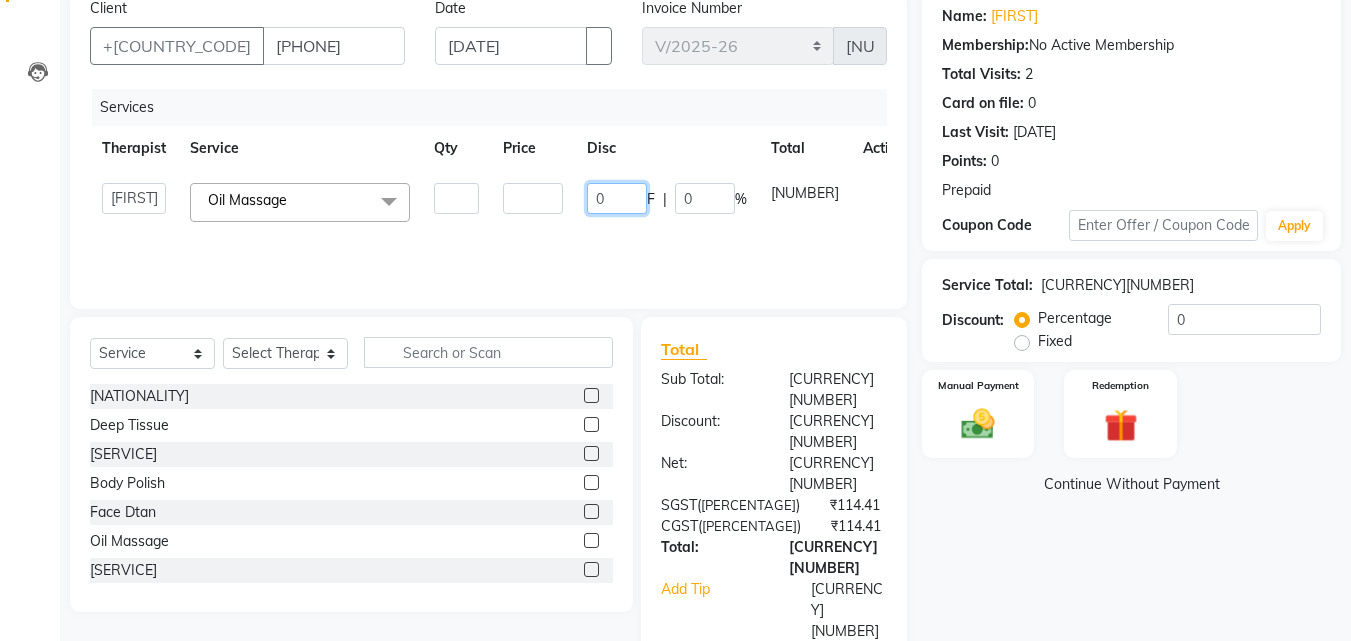 drag, startPoint x: 632, startPoint y: 196, endPoint x: 585, endPoint y: 197, distance: 47.010635 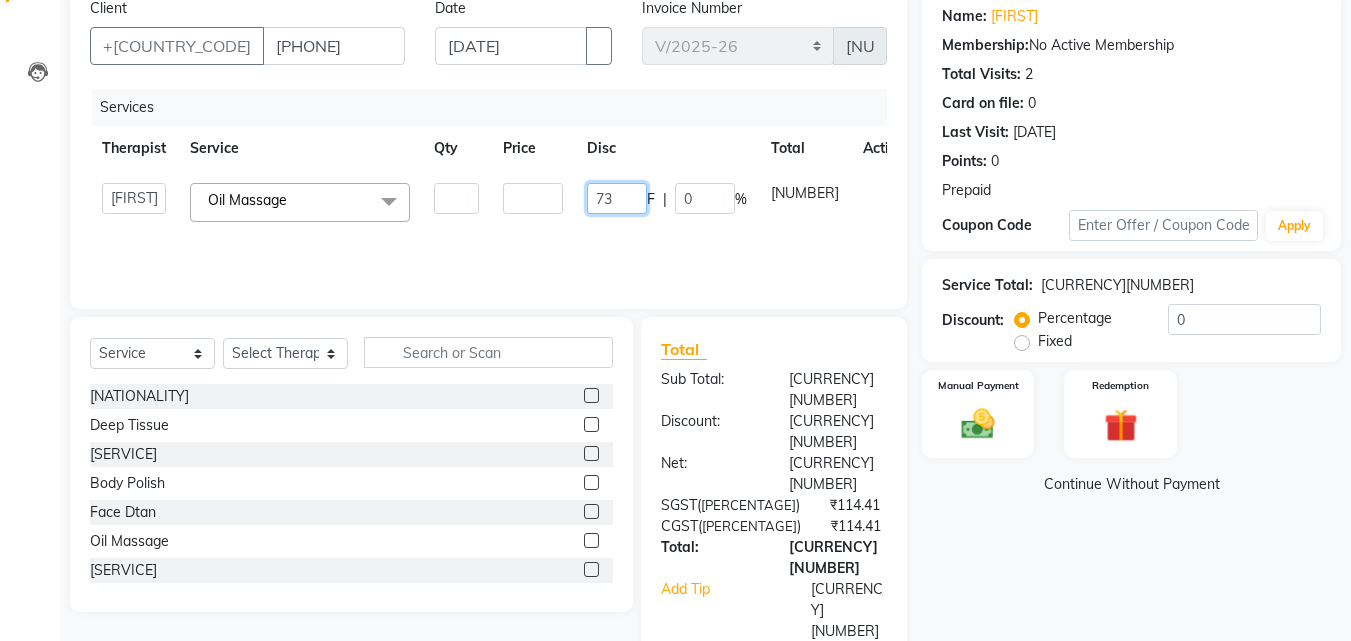 type on "731" 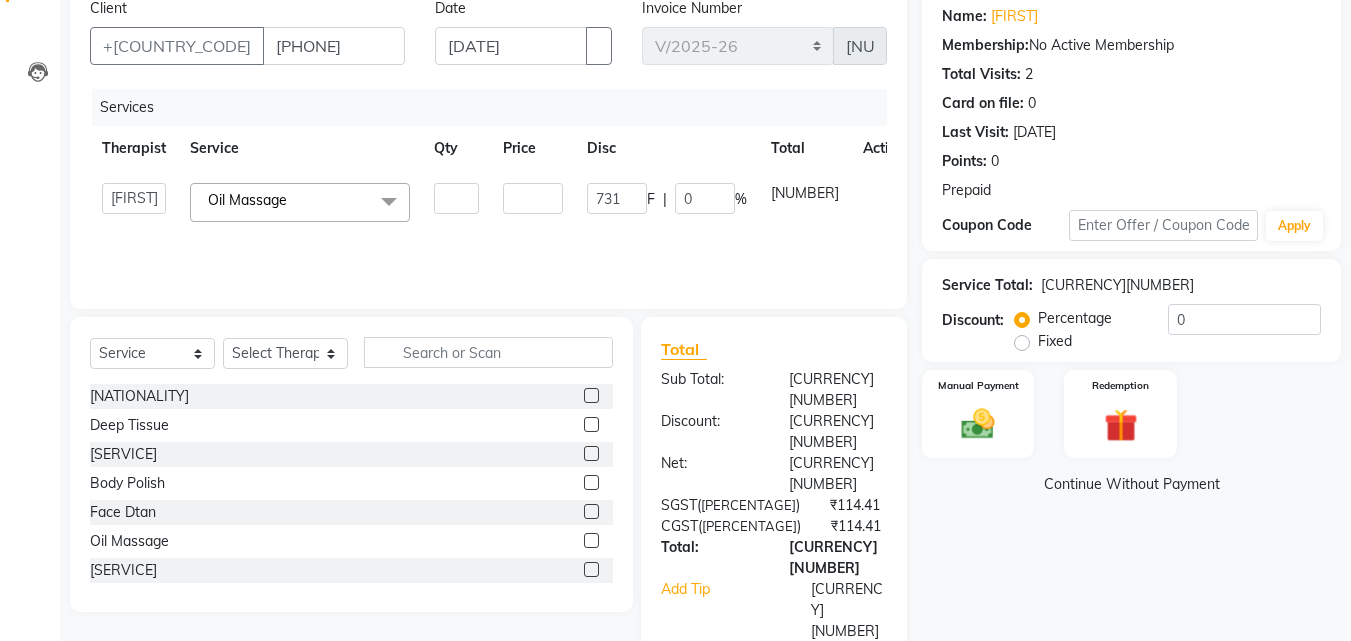 click on "Services Therapist Service Qty Price Disc Total Action Amber Dimple Jass ruchi ruhi Oil Massage x Sweedish Deep Tissue Four Hand Massage Body Polish Face Dtan Oil Massage Thai Dry Aroma 1 1500 [NUMBER] F | 0 % 1500" at bounding box center [488, 189] 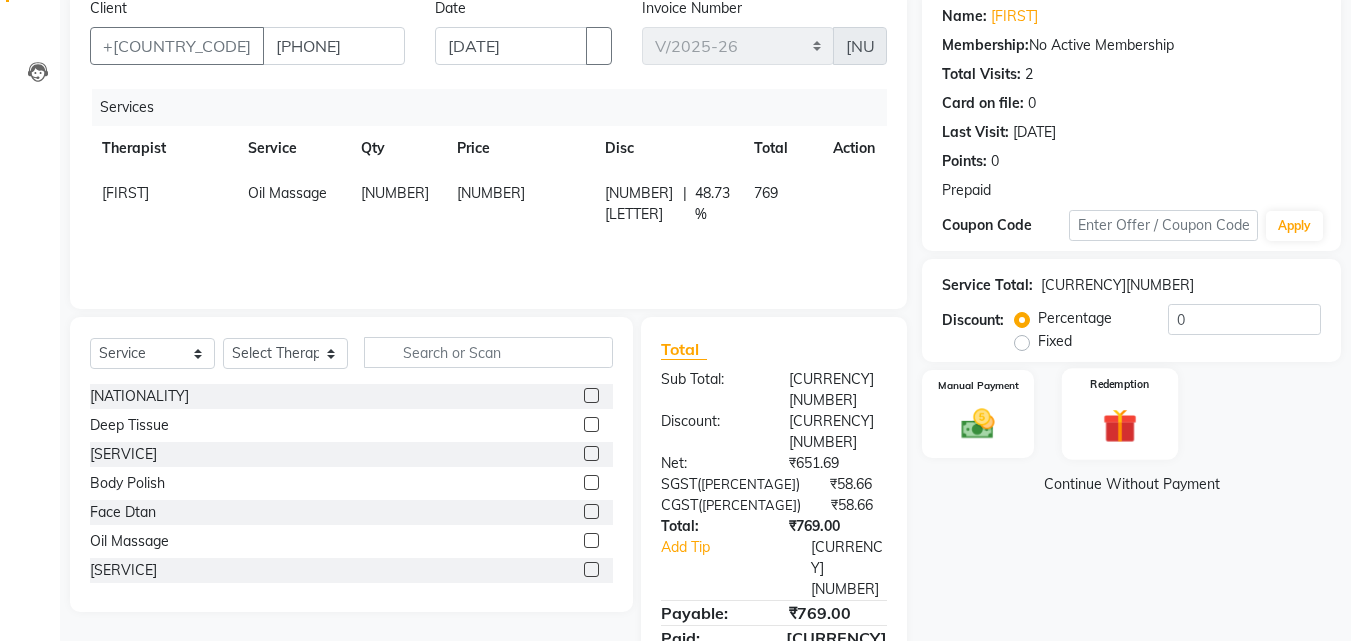 click at bounding box center [978, 424] 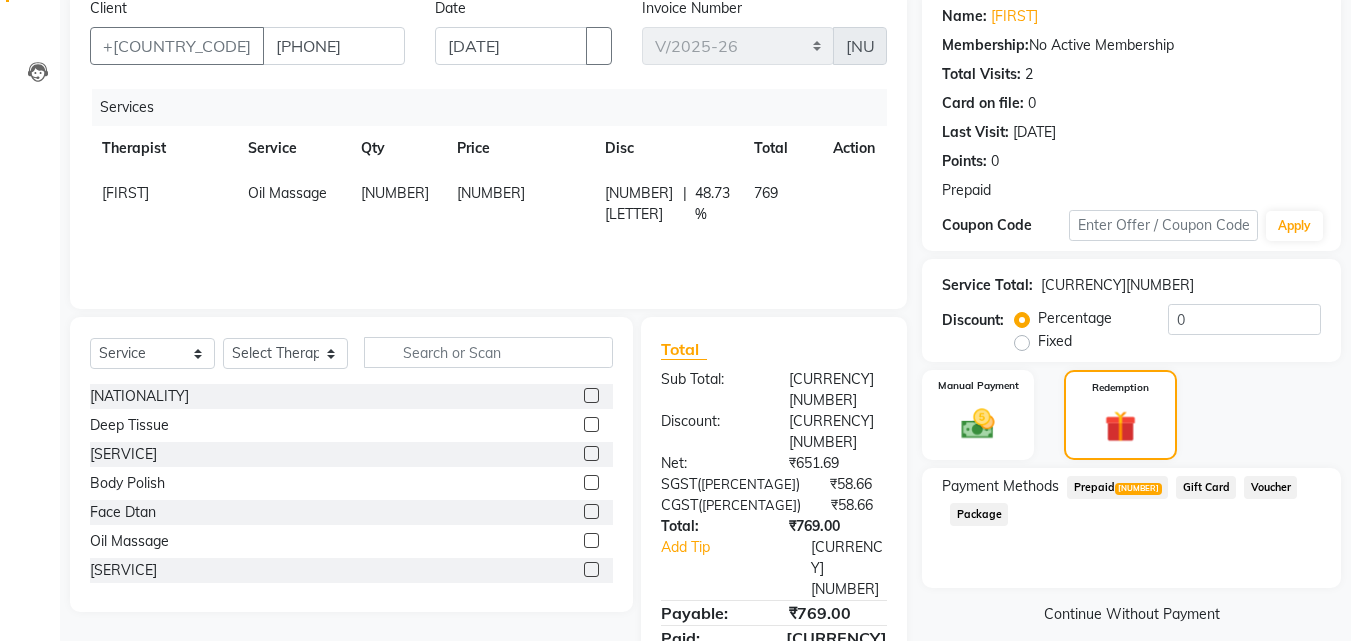 click on "Prepaid  1" at bounding box center (1117, 487) 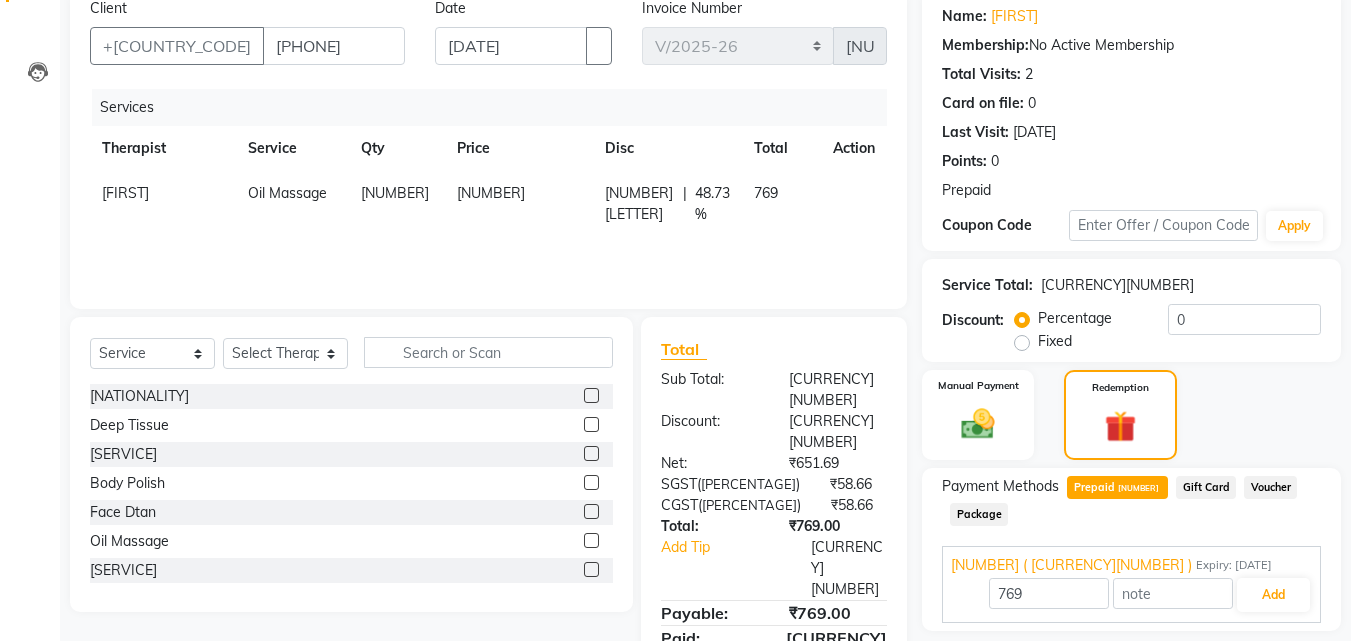 scroll, scrollTop: 228, scrollLeft: 0, axis: vertical 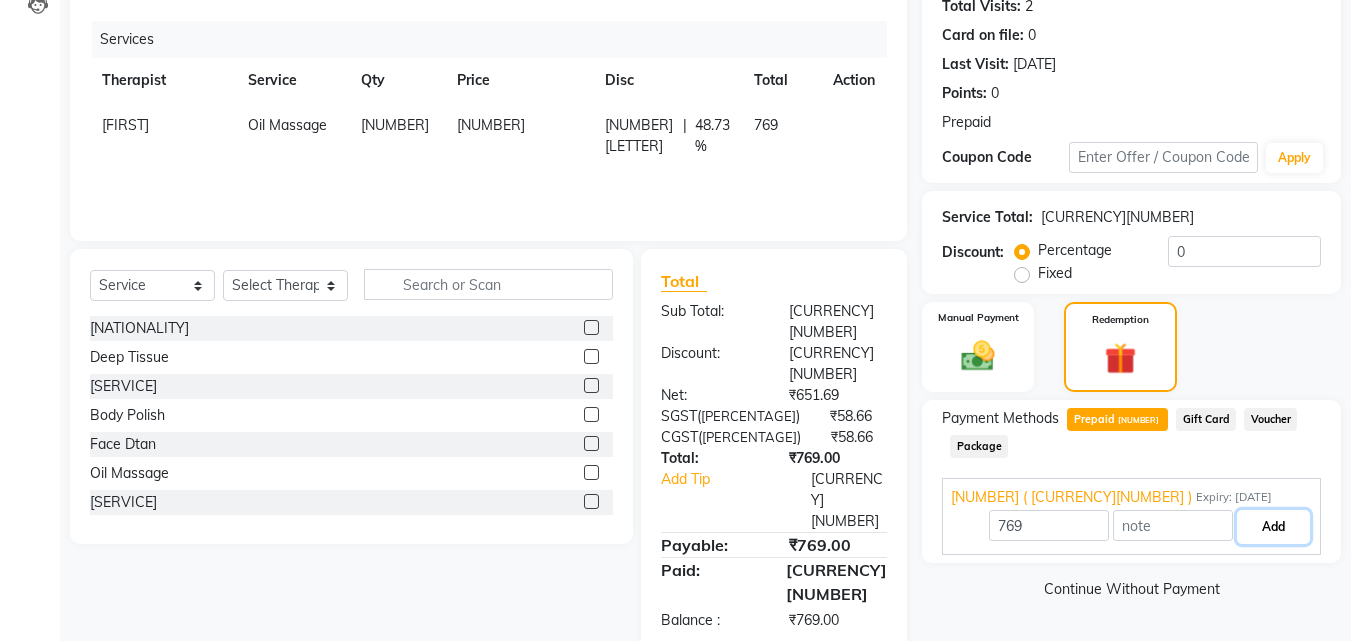 click on "Add" at bounding box center (1273, 527) 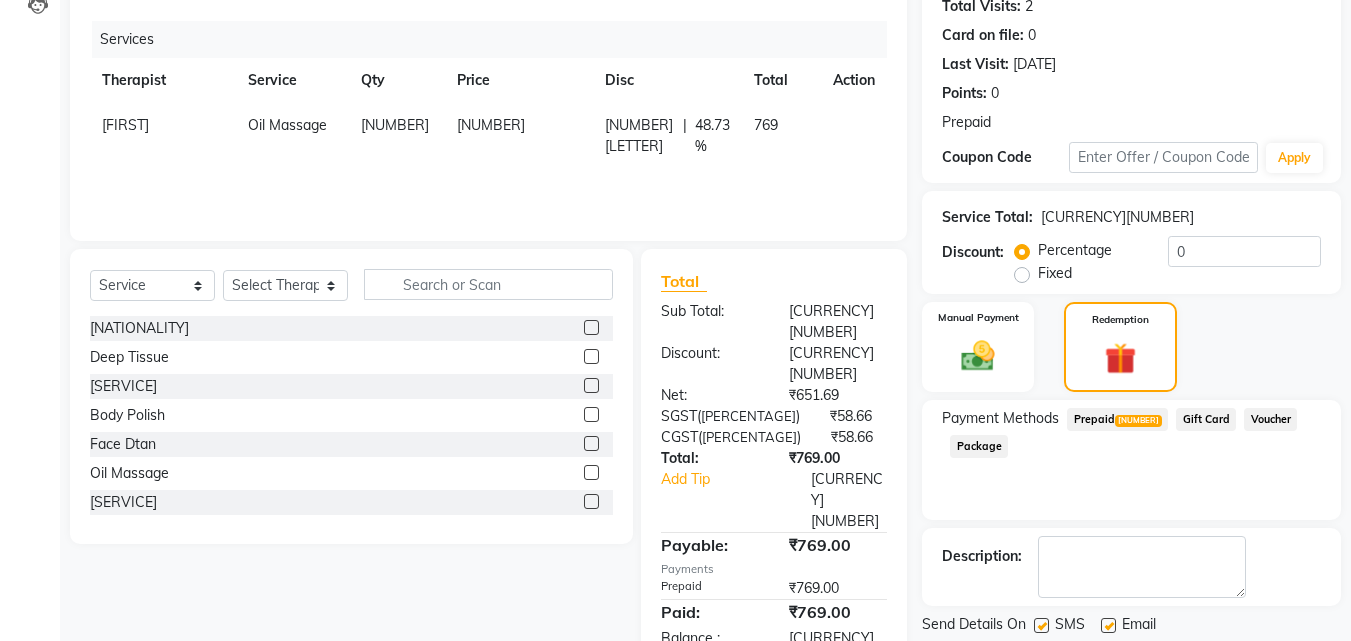 scroll, scrollTop: 298, scrollLeft: 0, axis: vertical 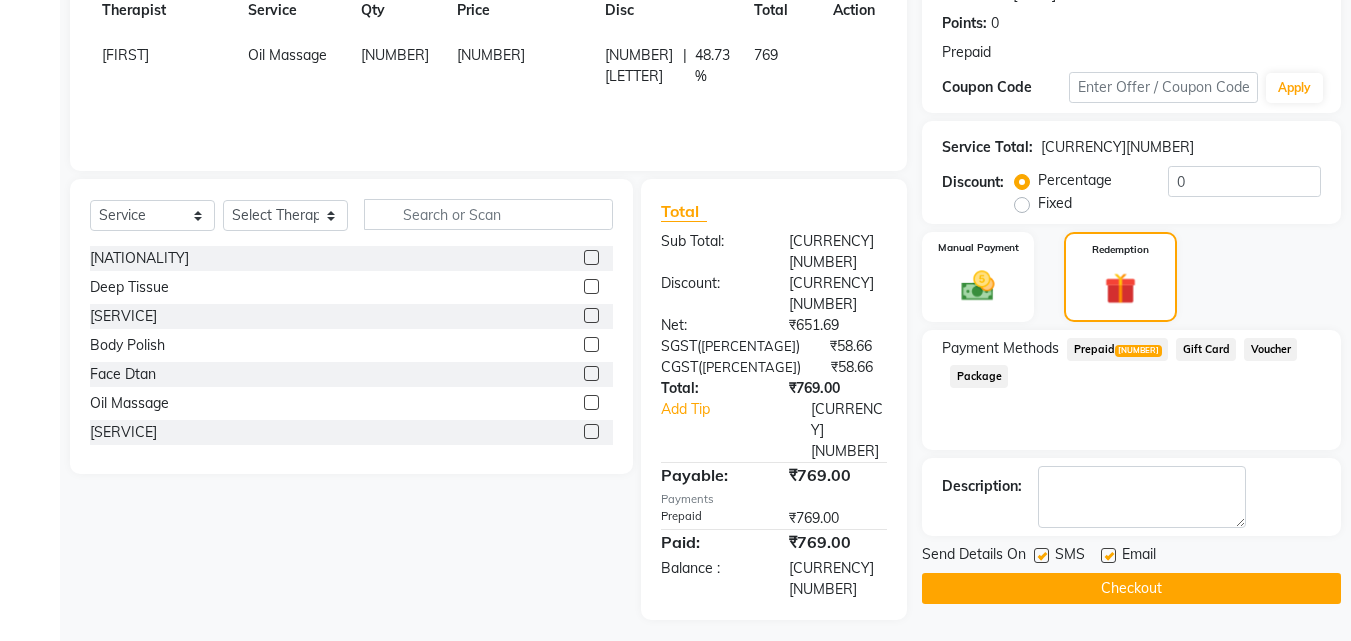 click at bounding box center [1041, 555] 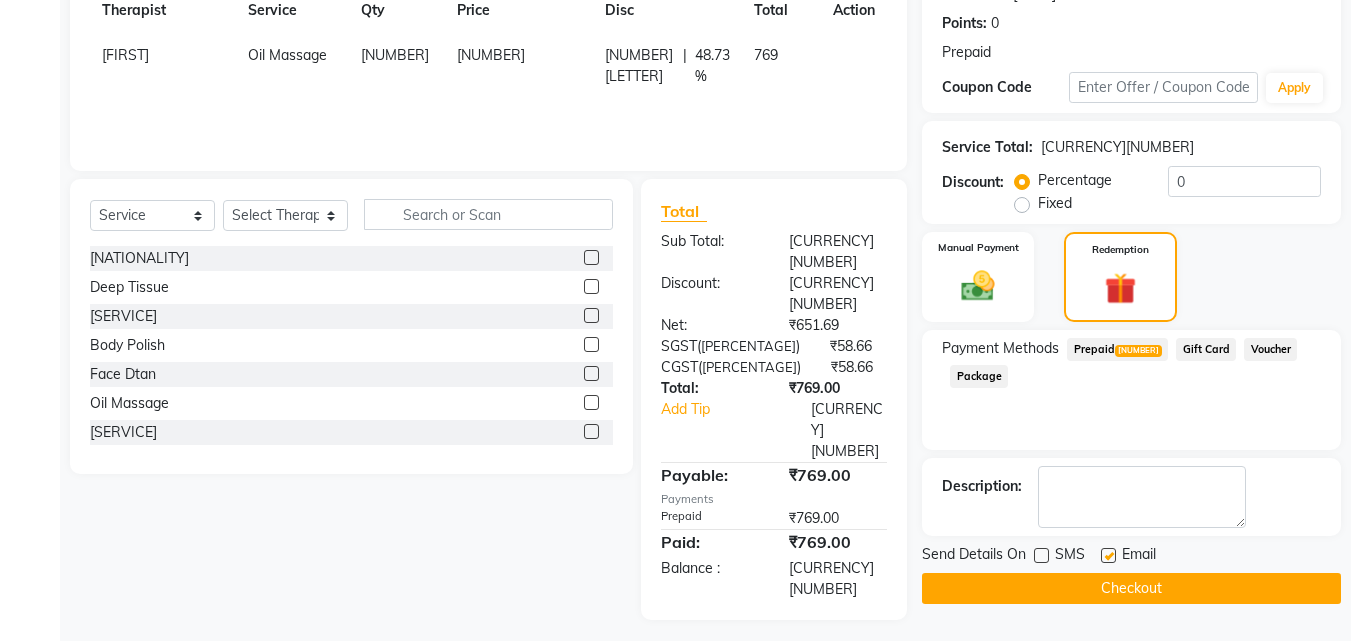 click at bounding box center [1108, 555] 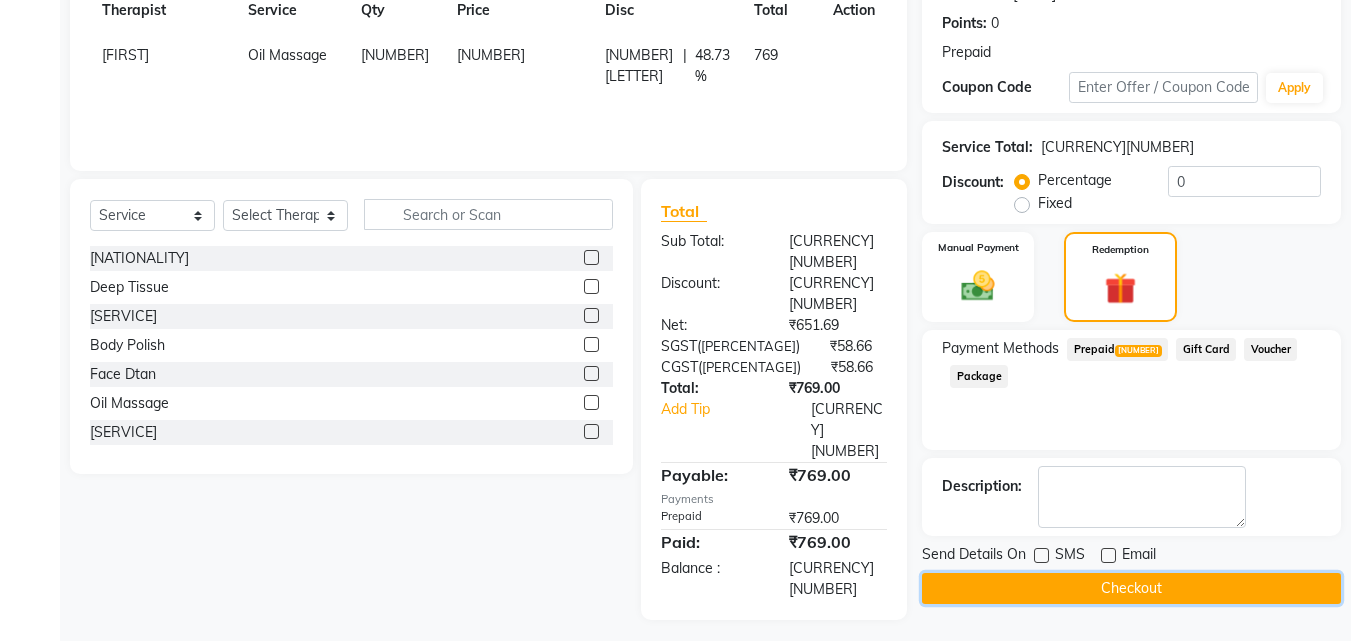 click on "Checkout" at bounding box center (1131, 588) 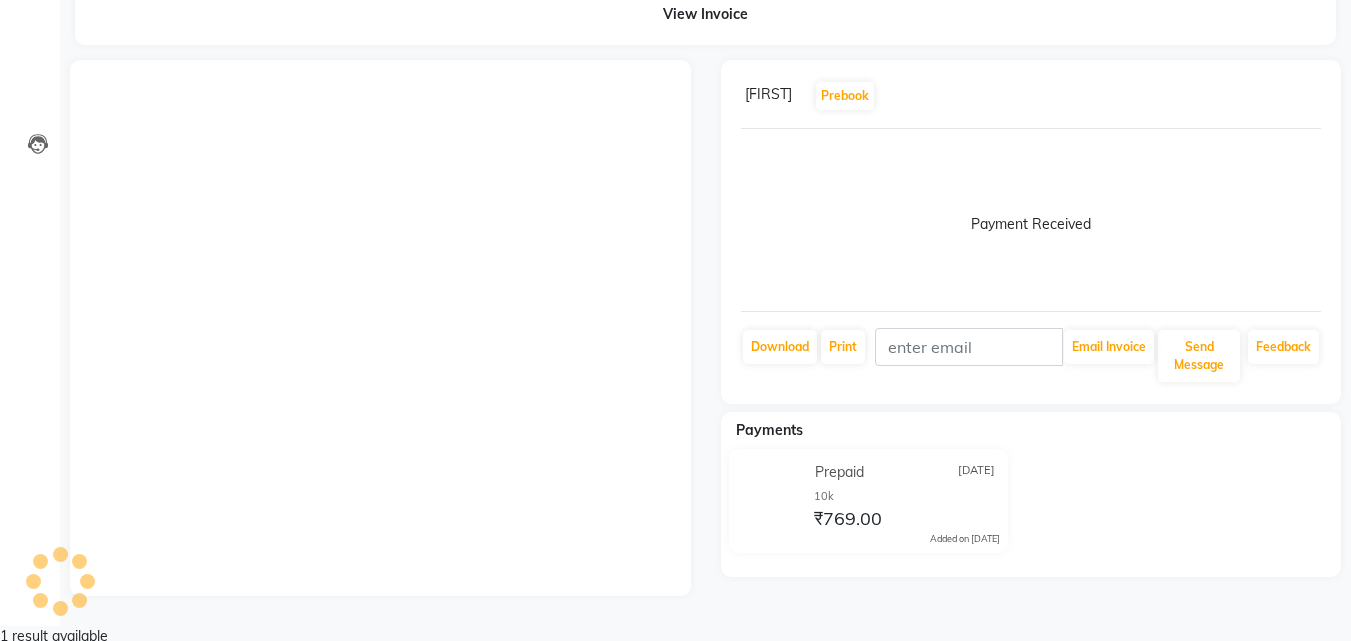 scroll, scrollTop: 0, scrollLeft: 0, axis: both 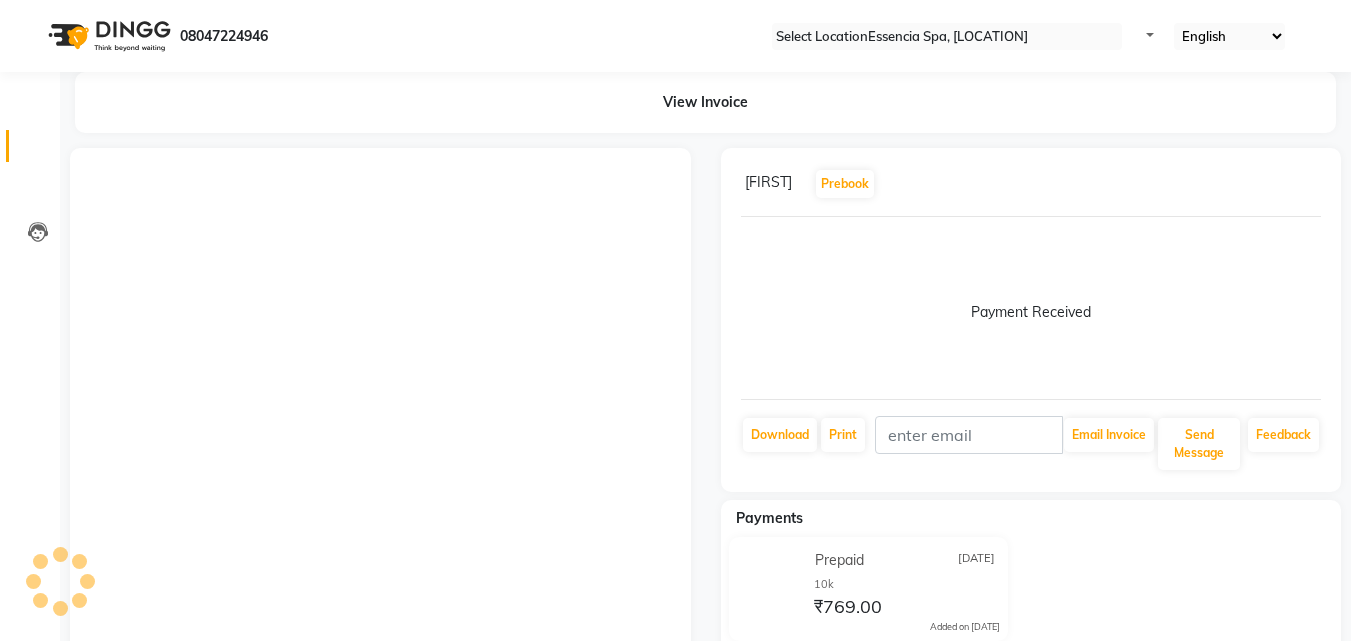 click at bounding box center (38, 151) 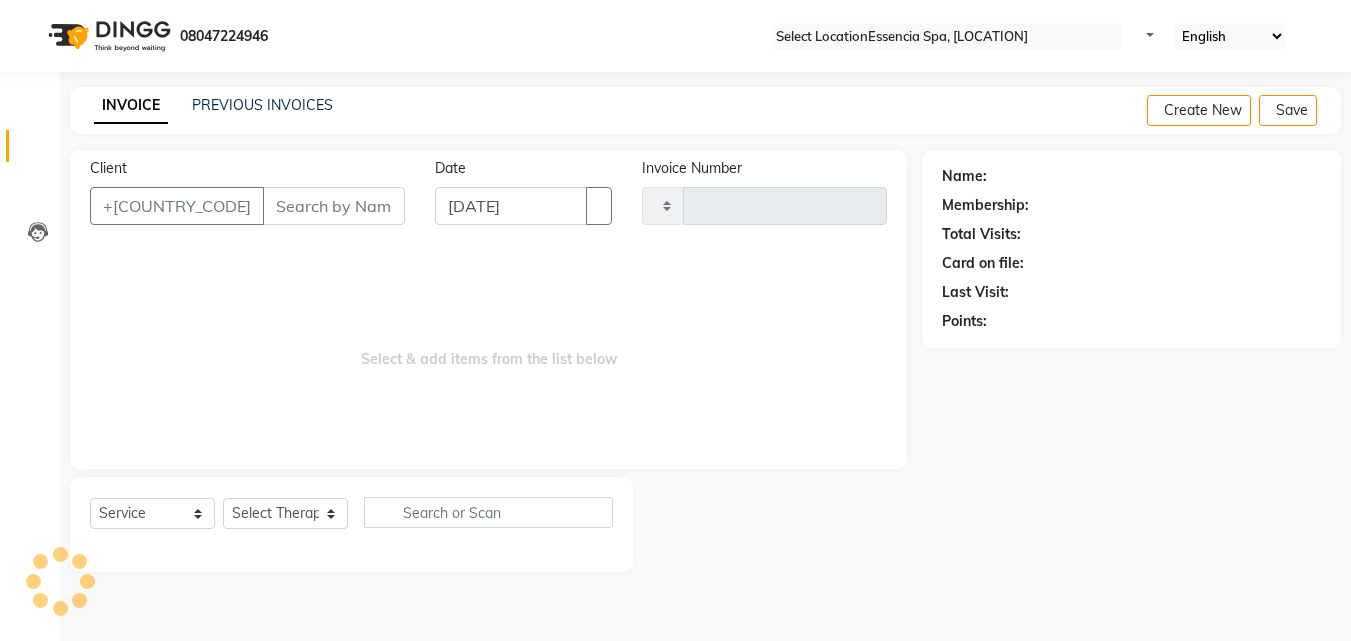 click on "Client" at bounding box center [334, 206] 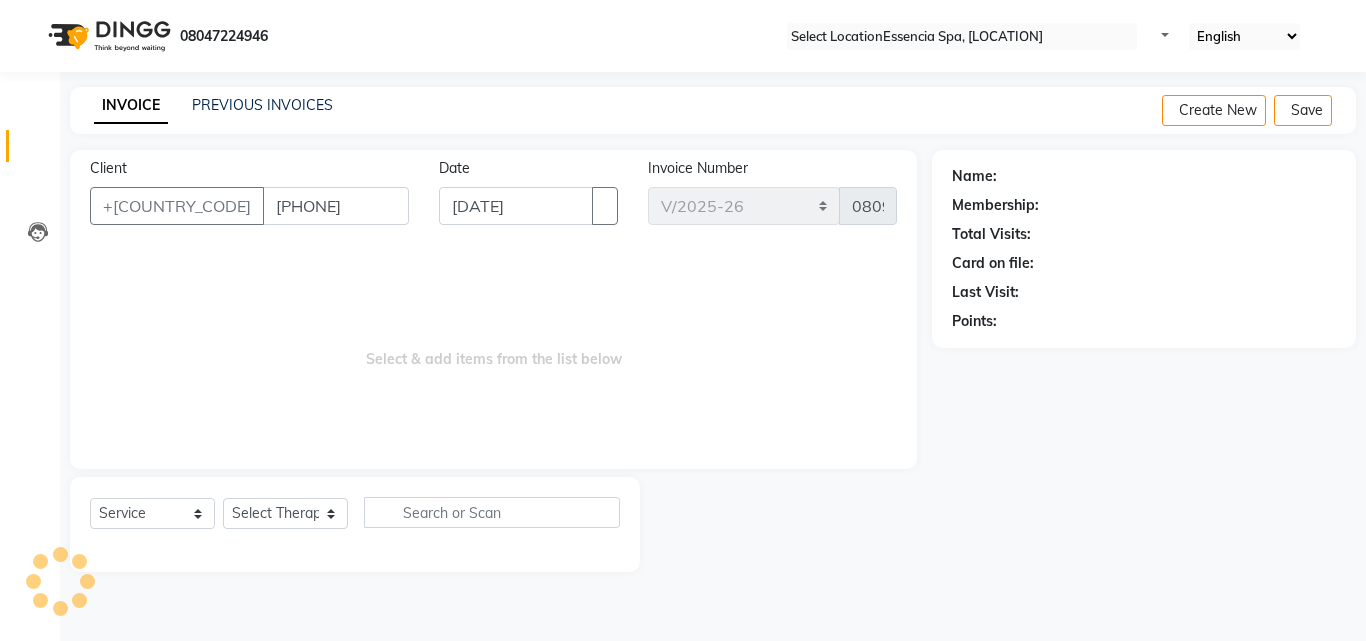 type on "[PHONE]" 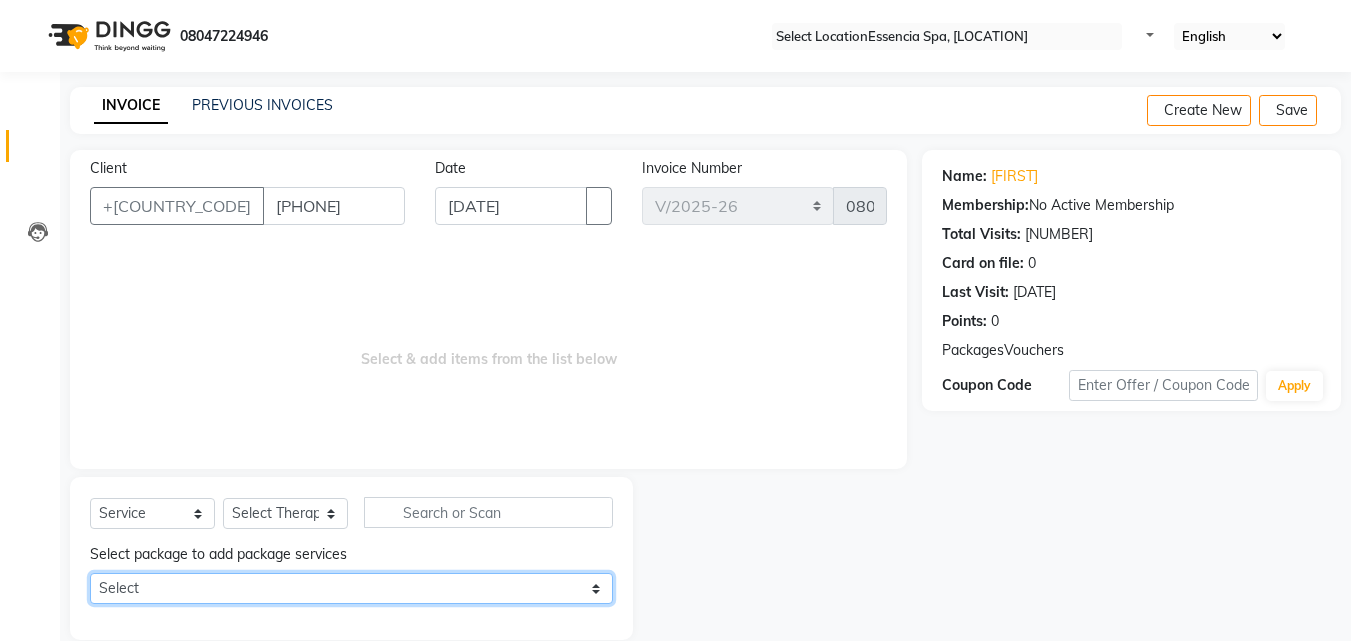 click on "5k6 :" at bounding box center [351, 588] 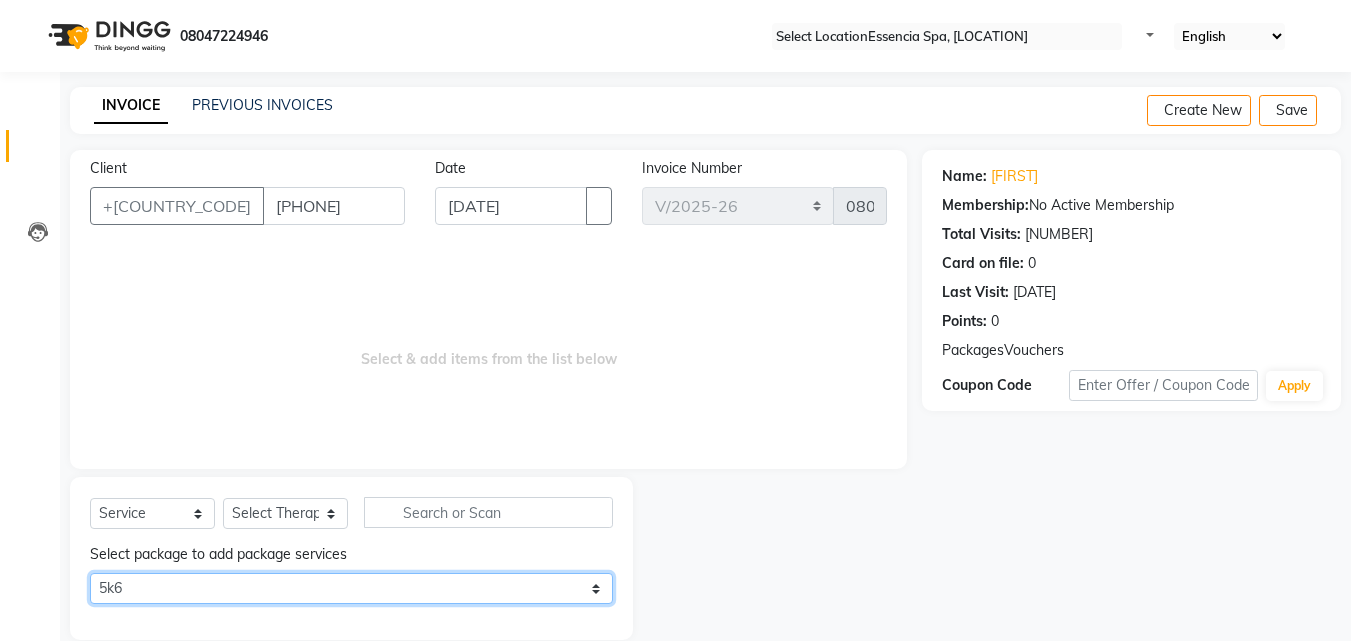click on "5k6 :" at bounding box center [351, 588] 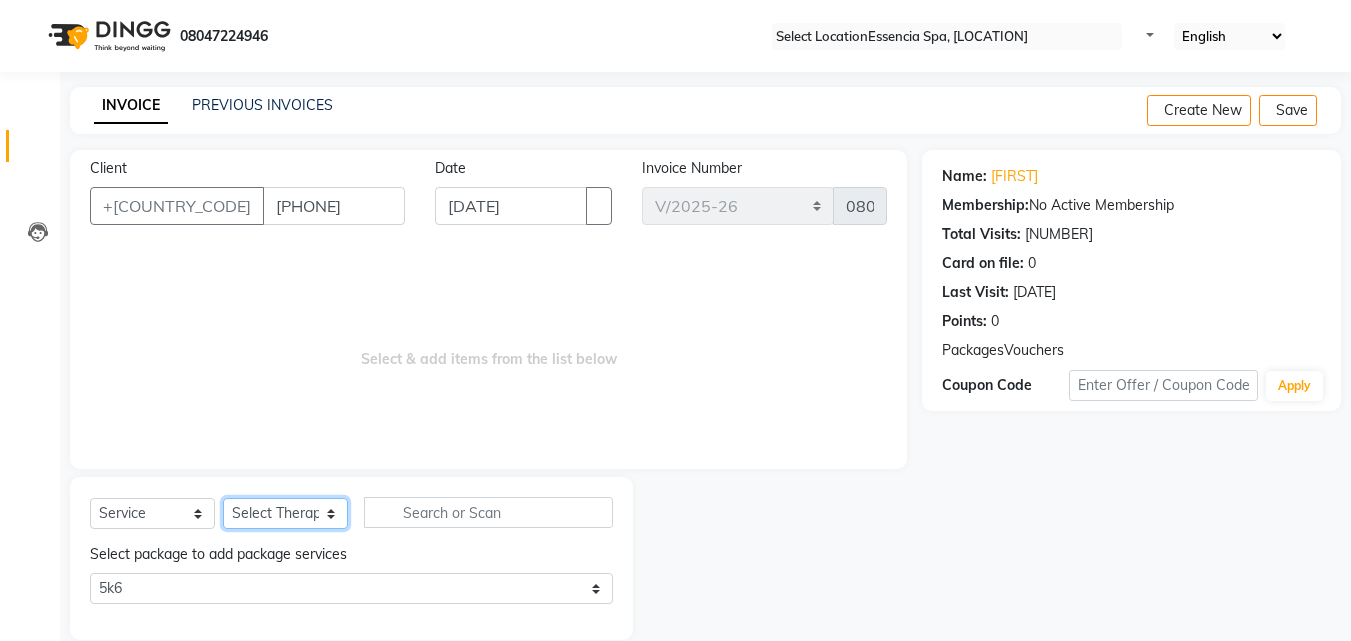 click on "Select Therapist [FIRST] [FIRST] [FIRST] [FIRST]" at bounding box center [285, 513] 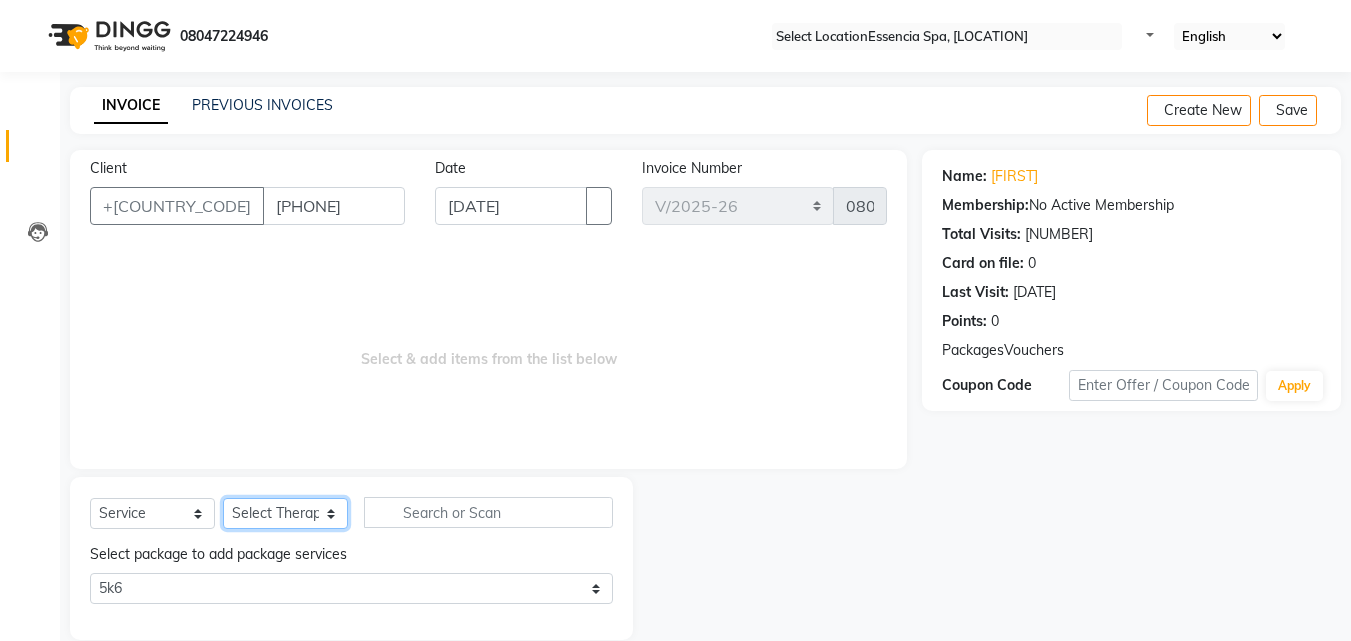 select on "[NUMBER]" 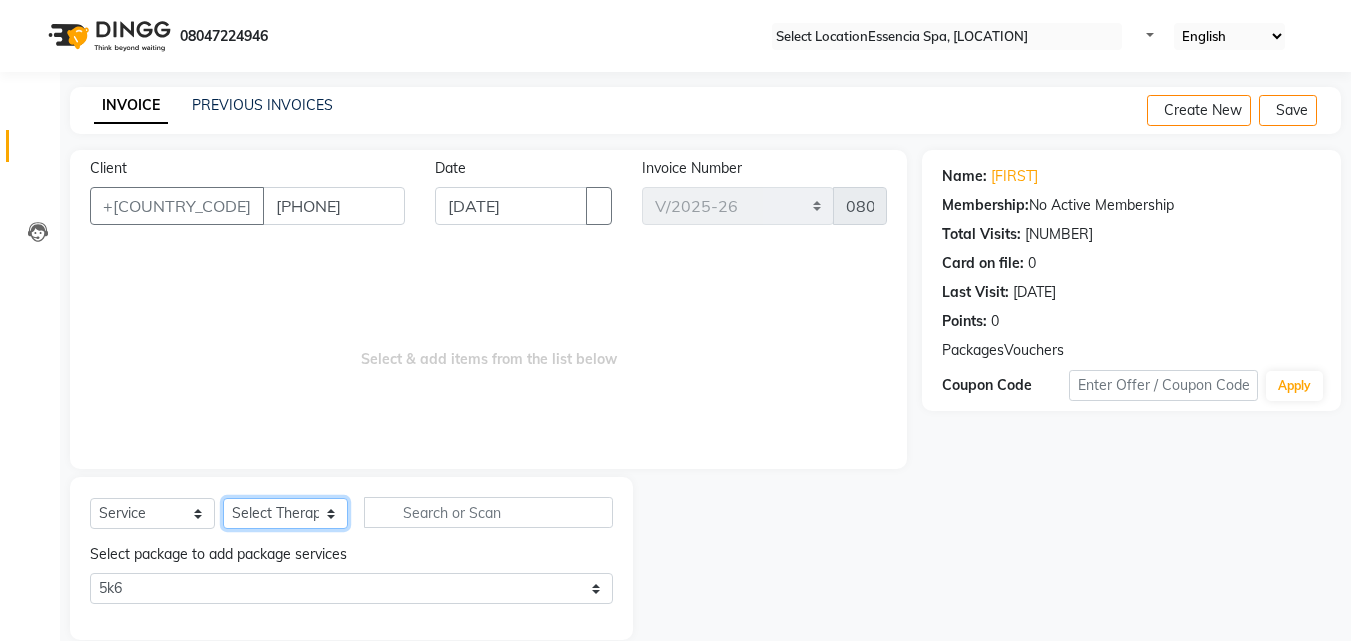 scroll, scrollTop: 27, scrollLeft: 0, axis: vertical 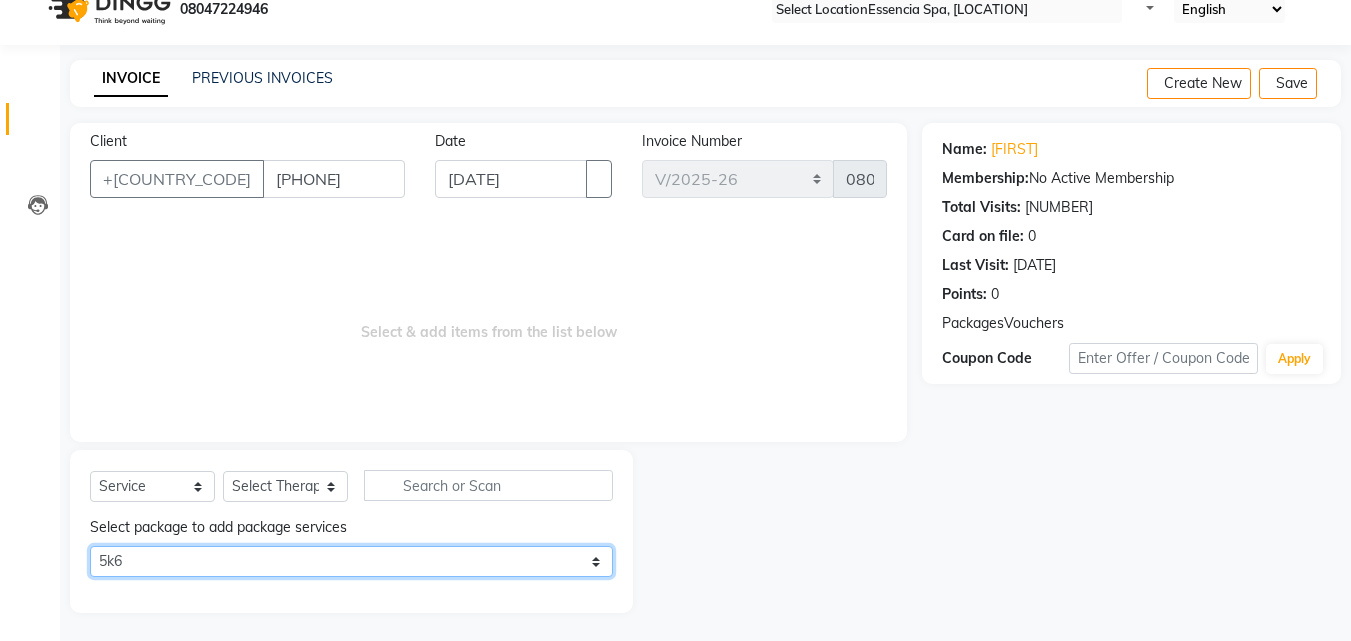 click on "5k6 :" at bounding box center [351, 561] 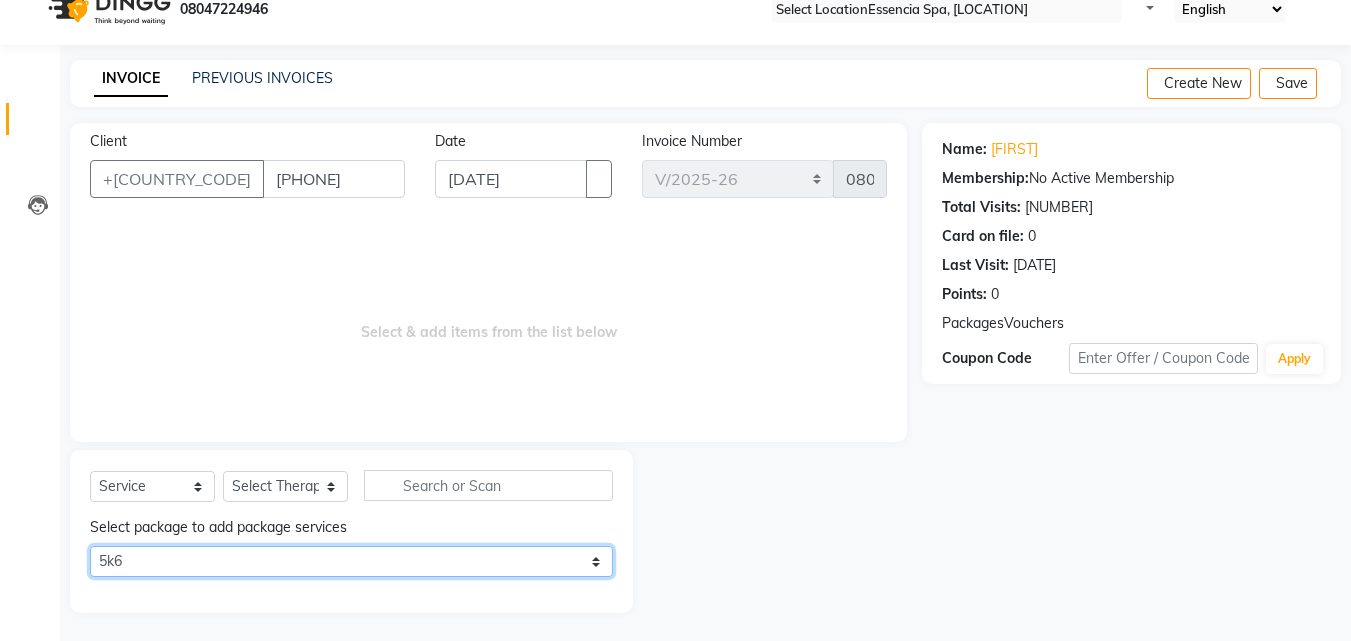 click on "5k6 :" at bounding box center [351, 561] 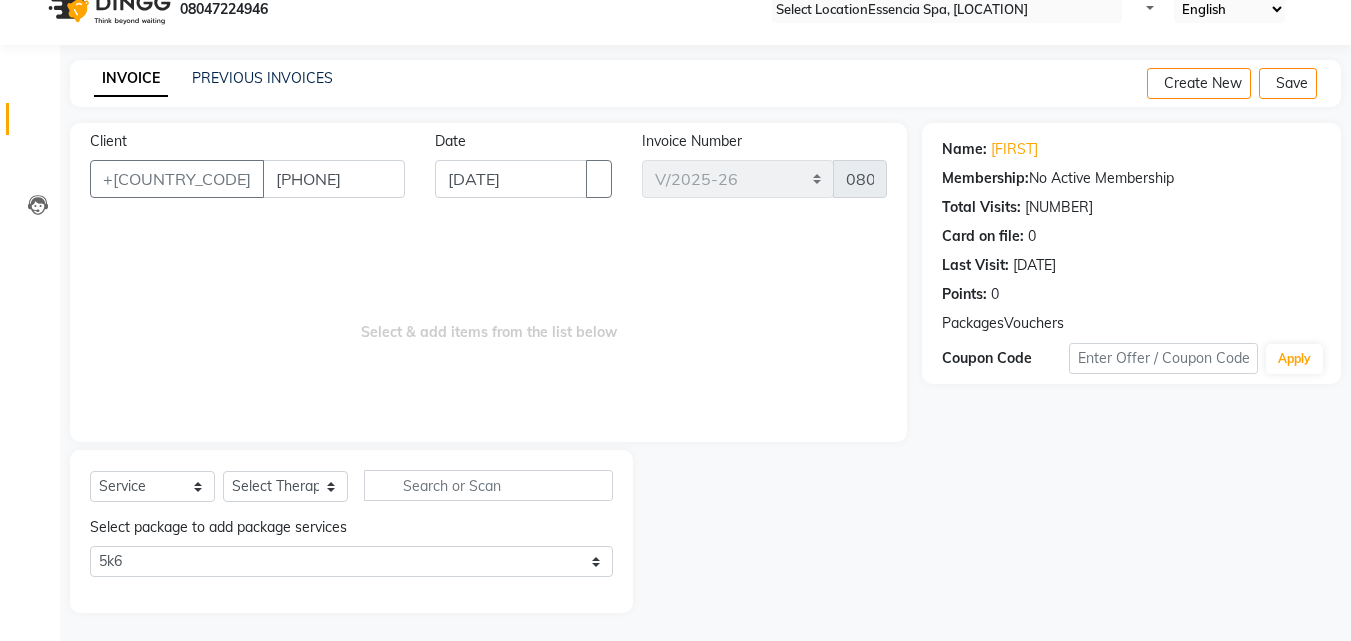 click at bounding box center (1004, 324) 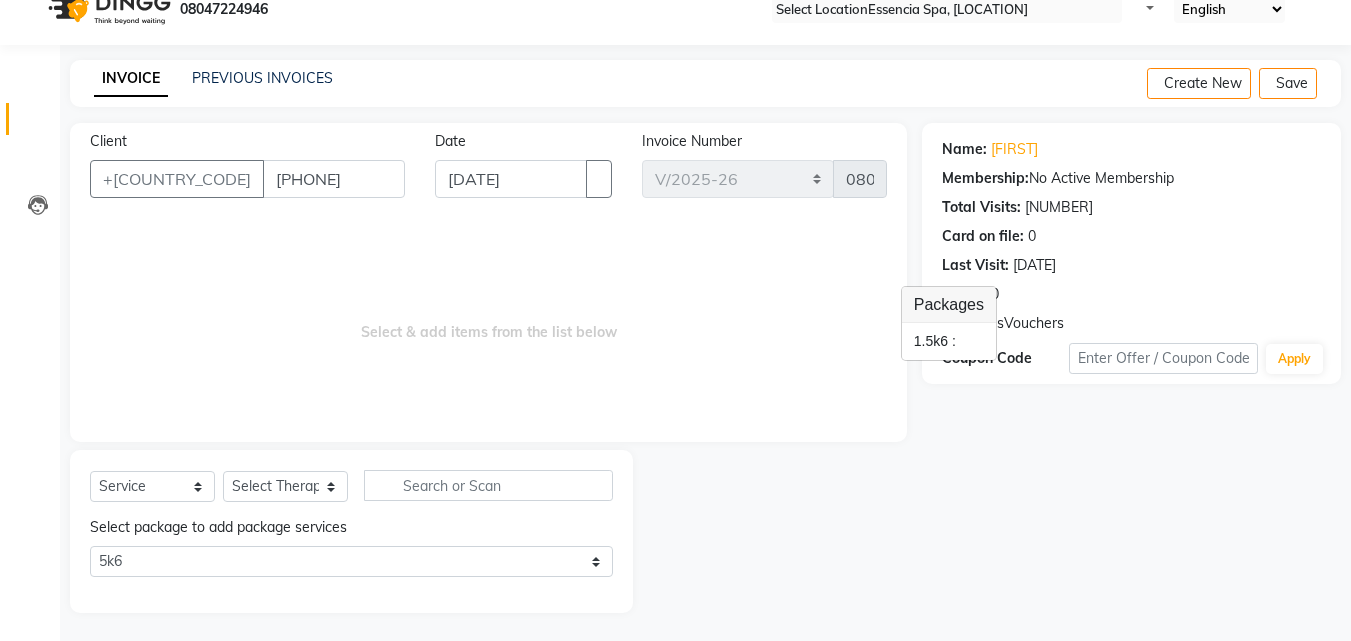 click on "Client [PHONE] Date [DATE] Invoice Number [INVOICE_NUMBER] [INVOICE_NUMBER] [INVOICE_NUMBER] Select & add items from the list below" at bounding box center [488, 282] 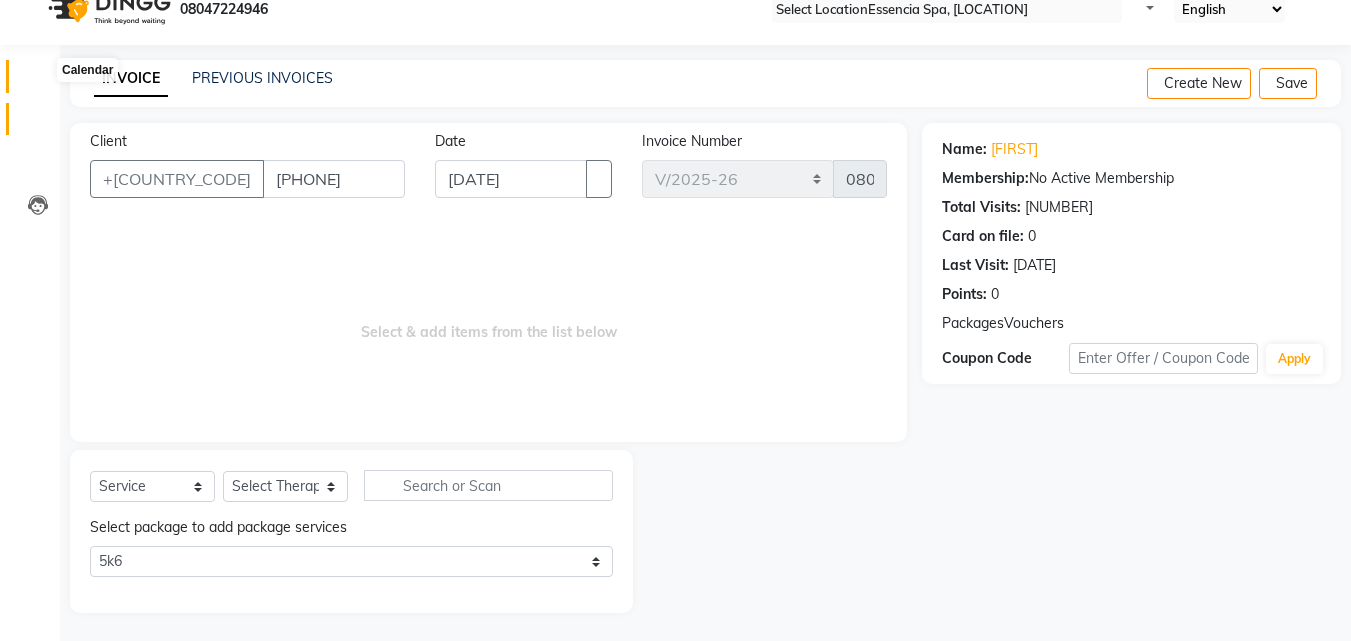 click at bounding box center (38, 81) 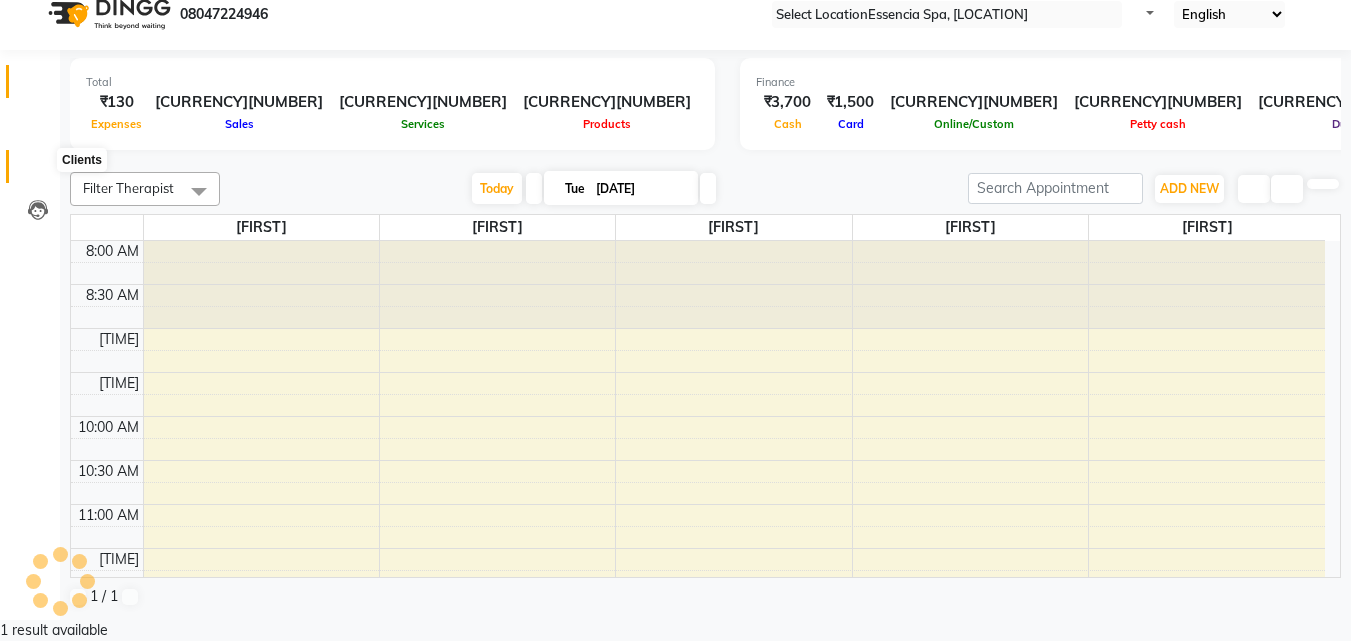 click at bounding box center [38, 171] 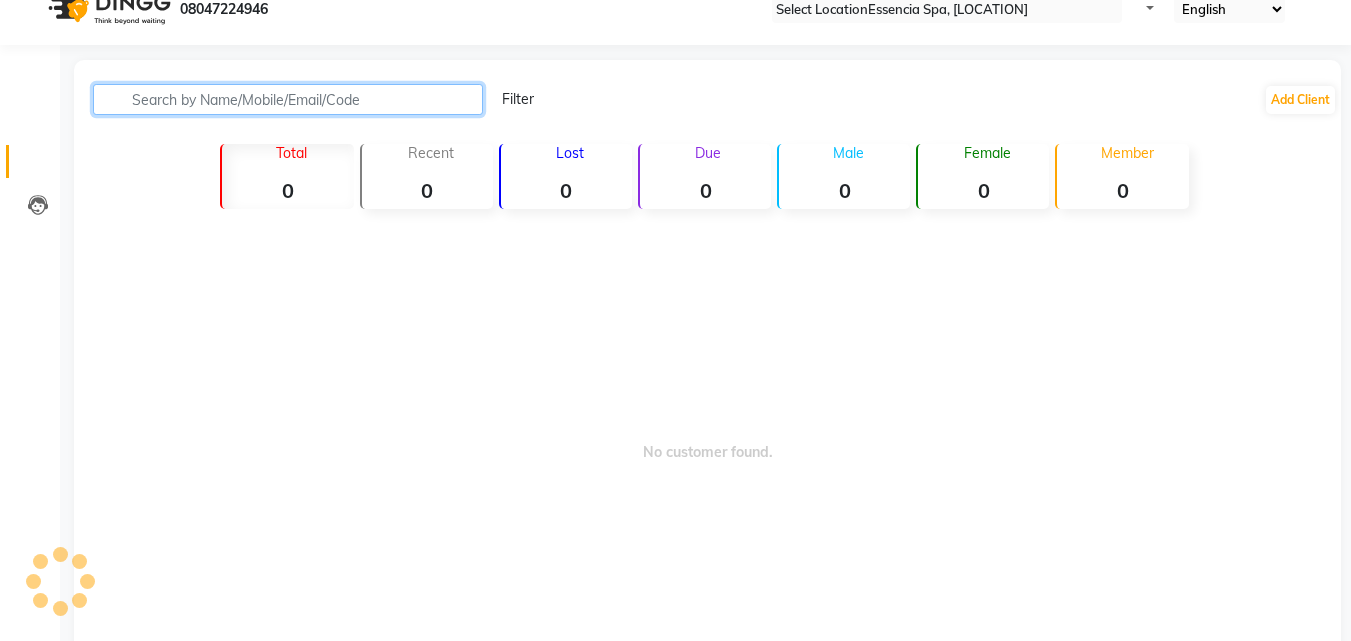 click at bounding box center [288, 99] 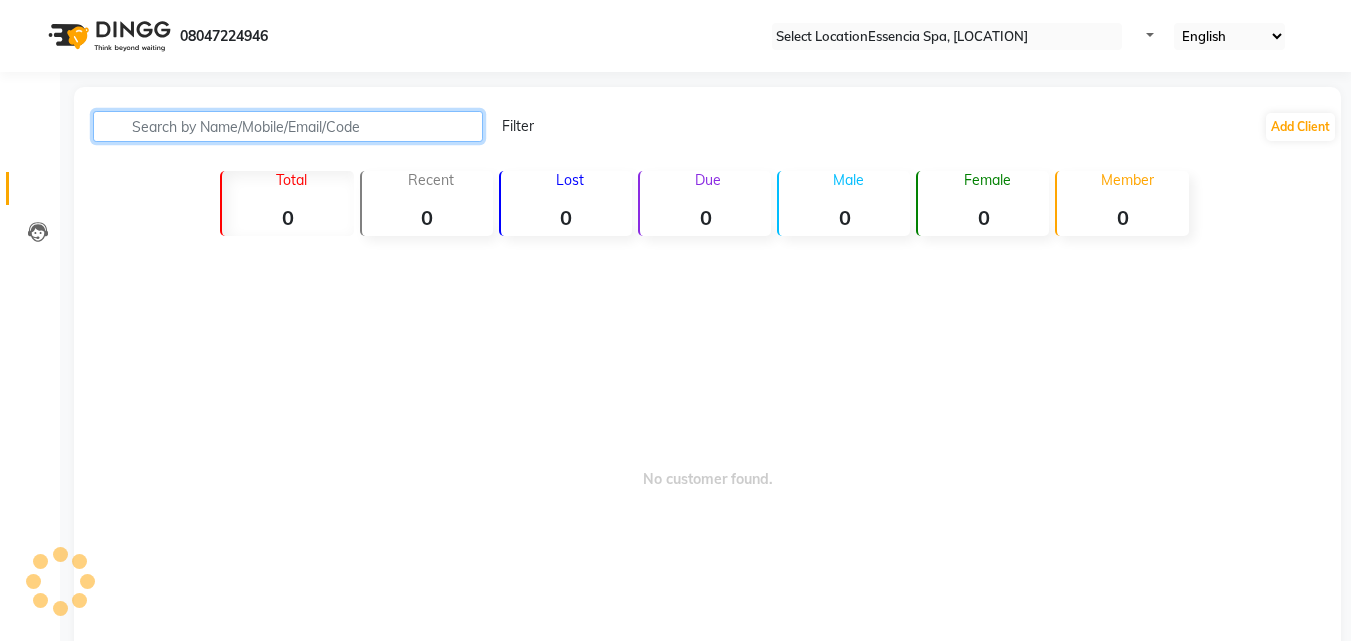 paste on "[PHONE]" 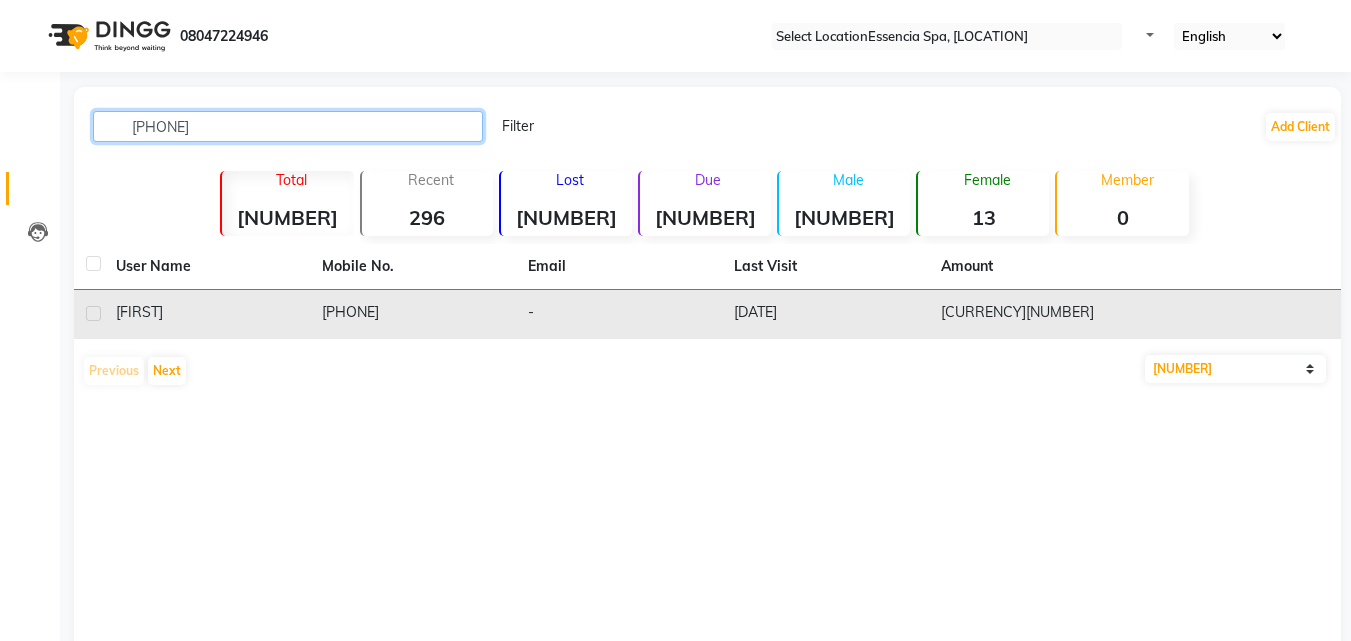 type on "[PHONE]" 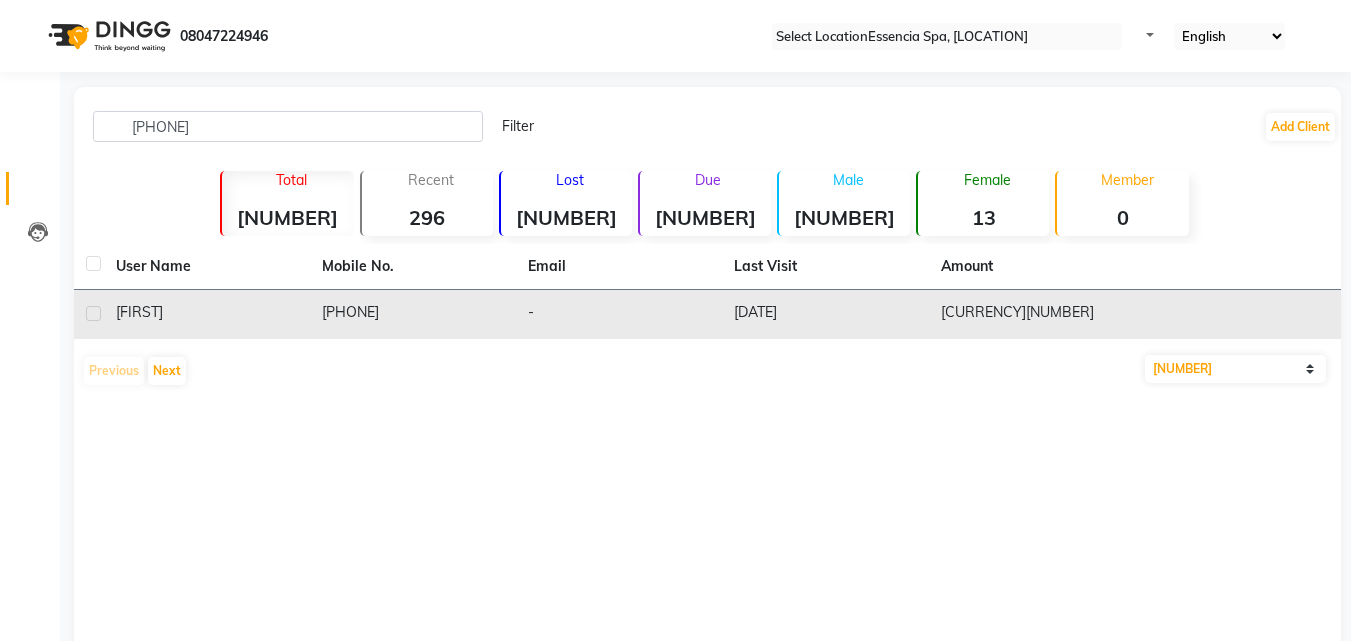 click on "[FIRST]" at bounding box center [207, 312] 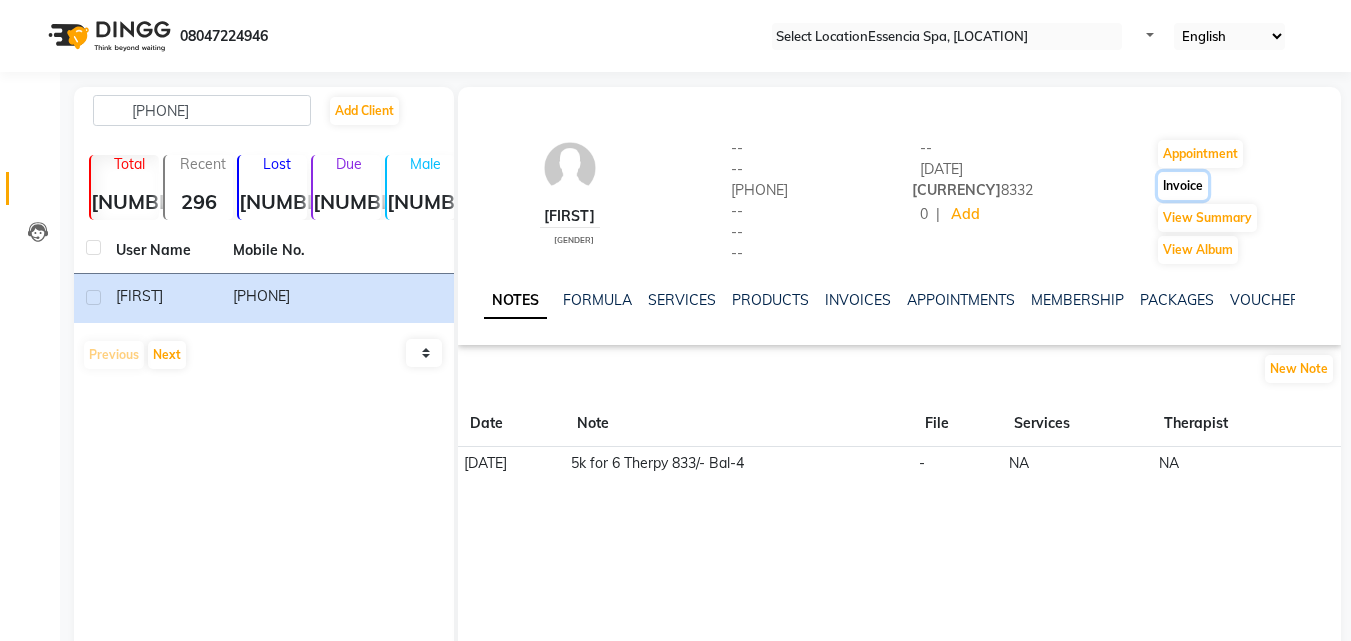 click on "Invoice" at bounding box center (1200, 154) 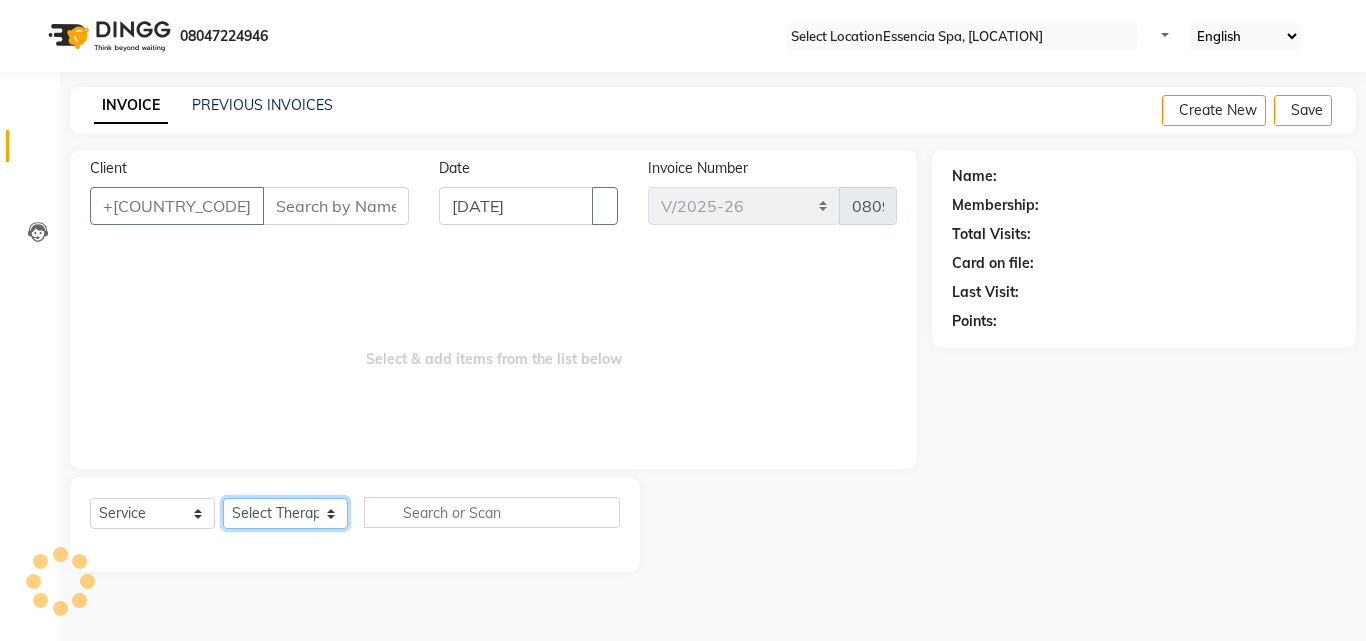 click on "Select Therapist" at bounding box center [285, 513] 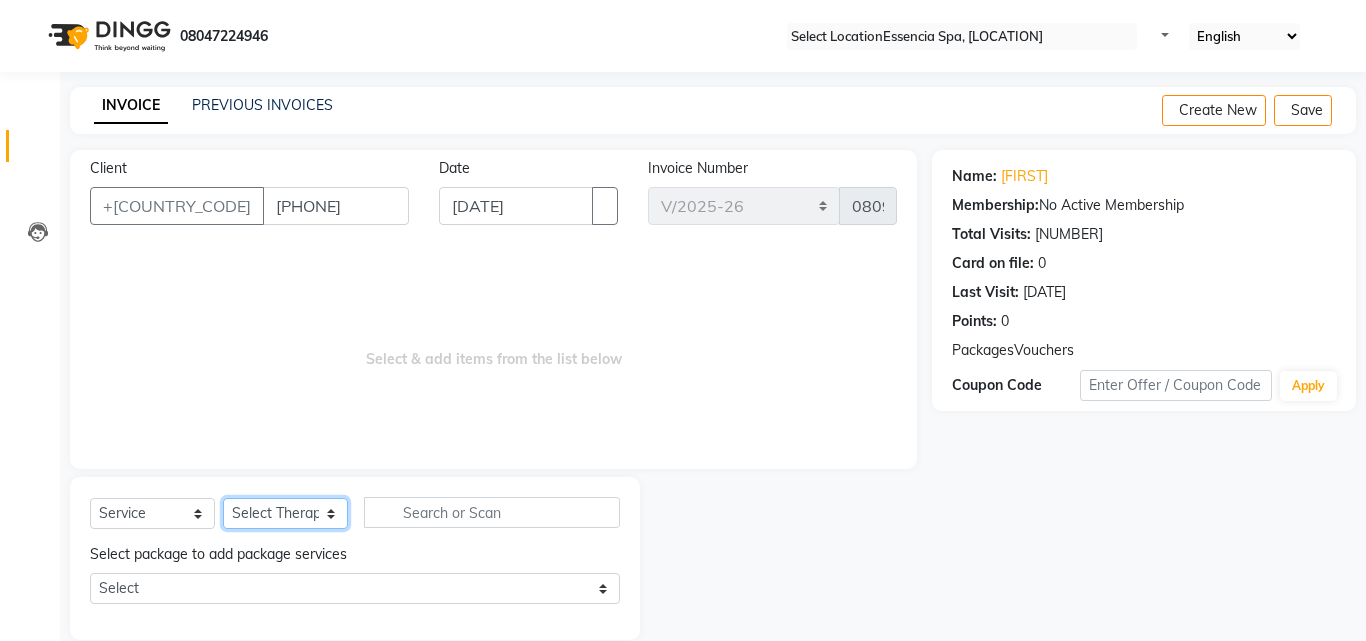 select on "[NUMBER]" 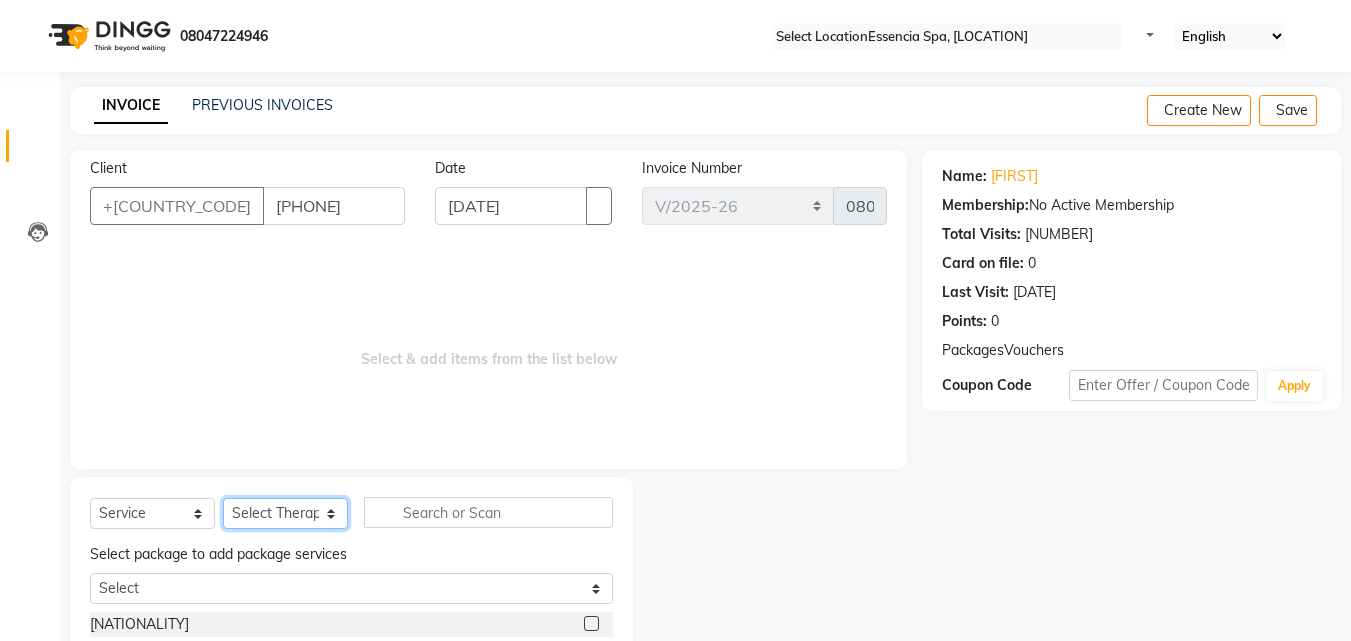 scroll, scrollTop: 227, scrollLeft: 0, axis: vertical 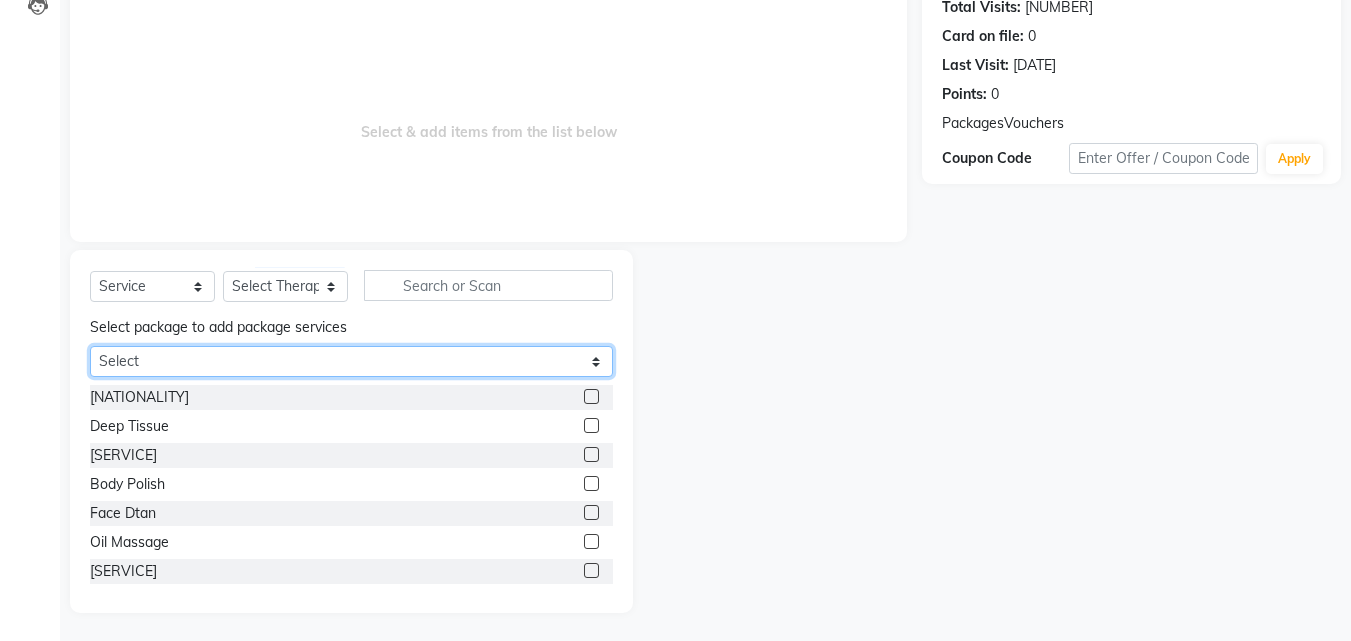click on "5k6 :" at bounding box center (351, 361) 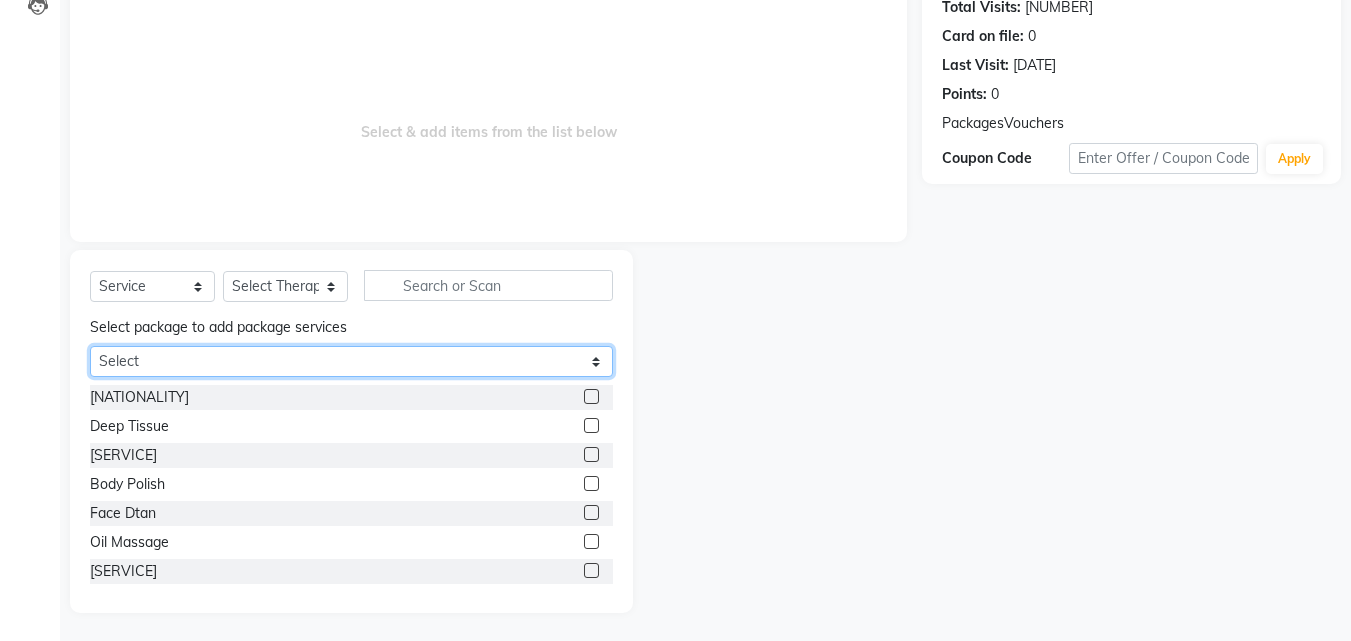 select on "1: Object" 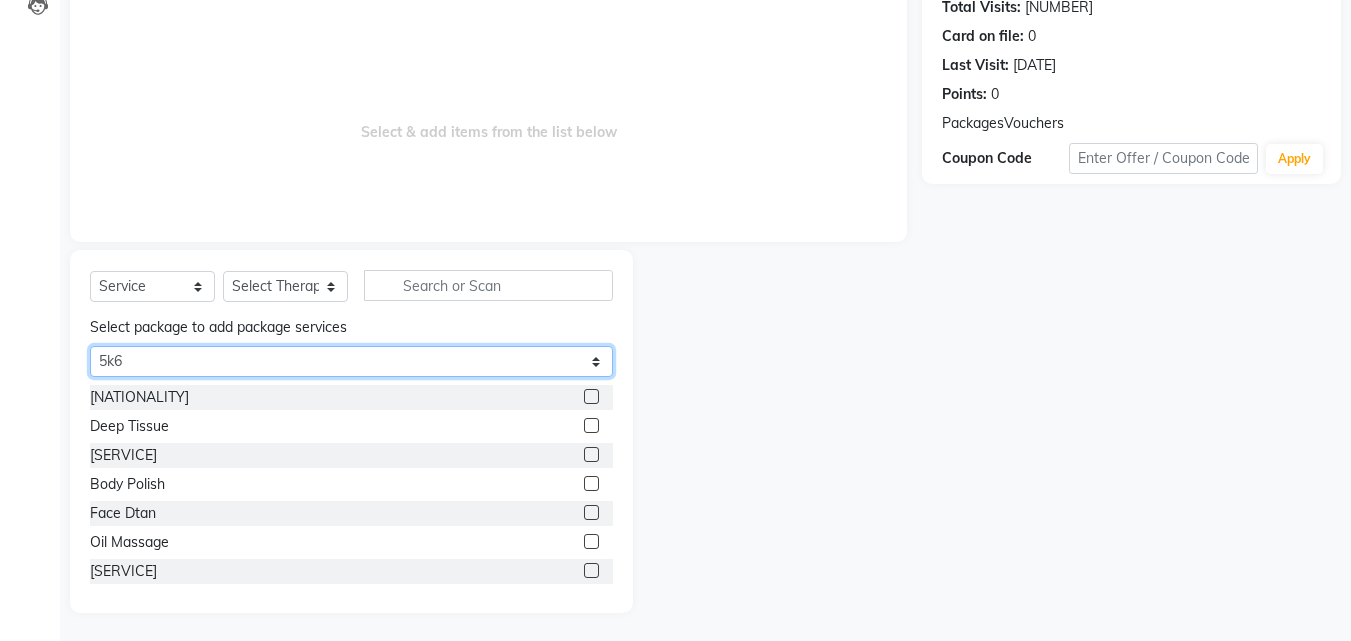 click on "5k6 :" at bounding box center (351, 361) 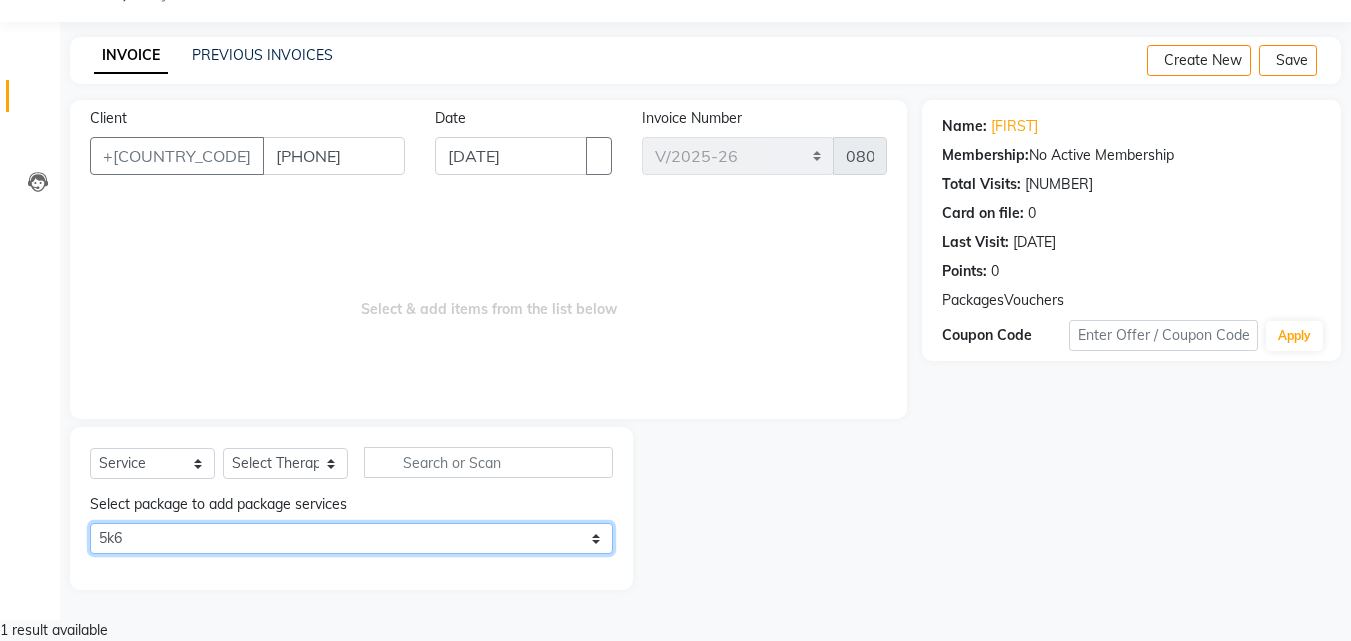 scroll, scrollTop: 27, scrollLeft: 0, axis: vertical 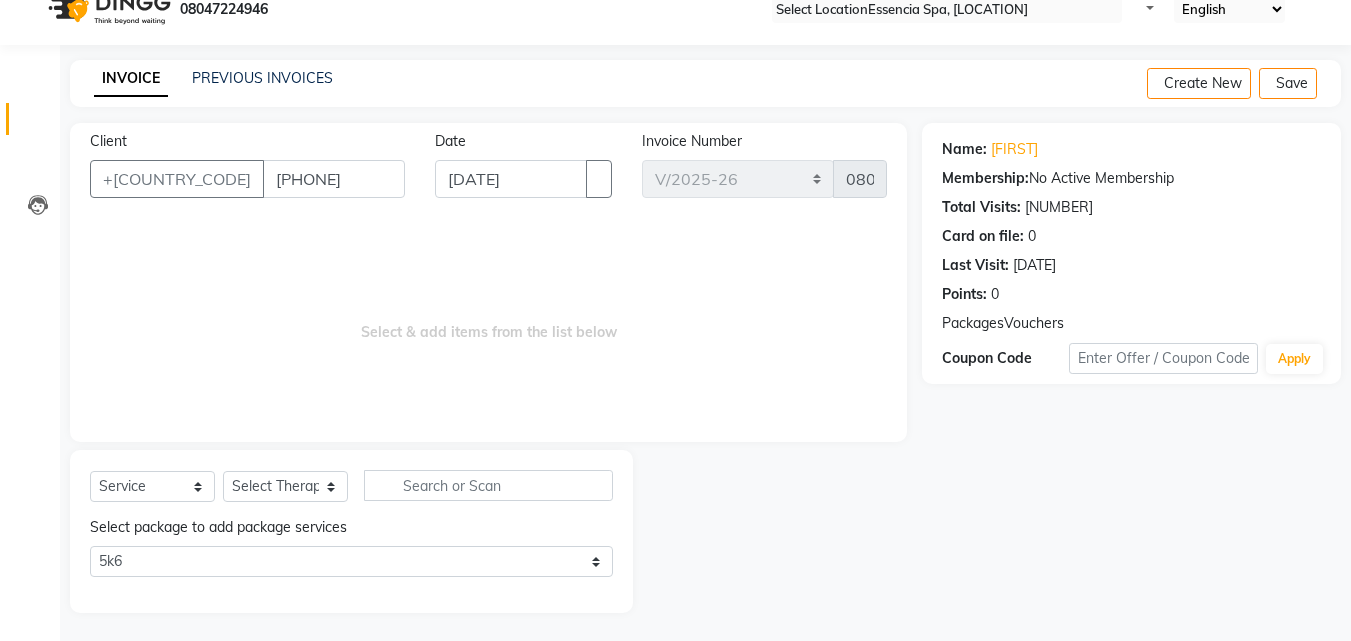 click at bounding box center (1004, 324) 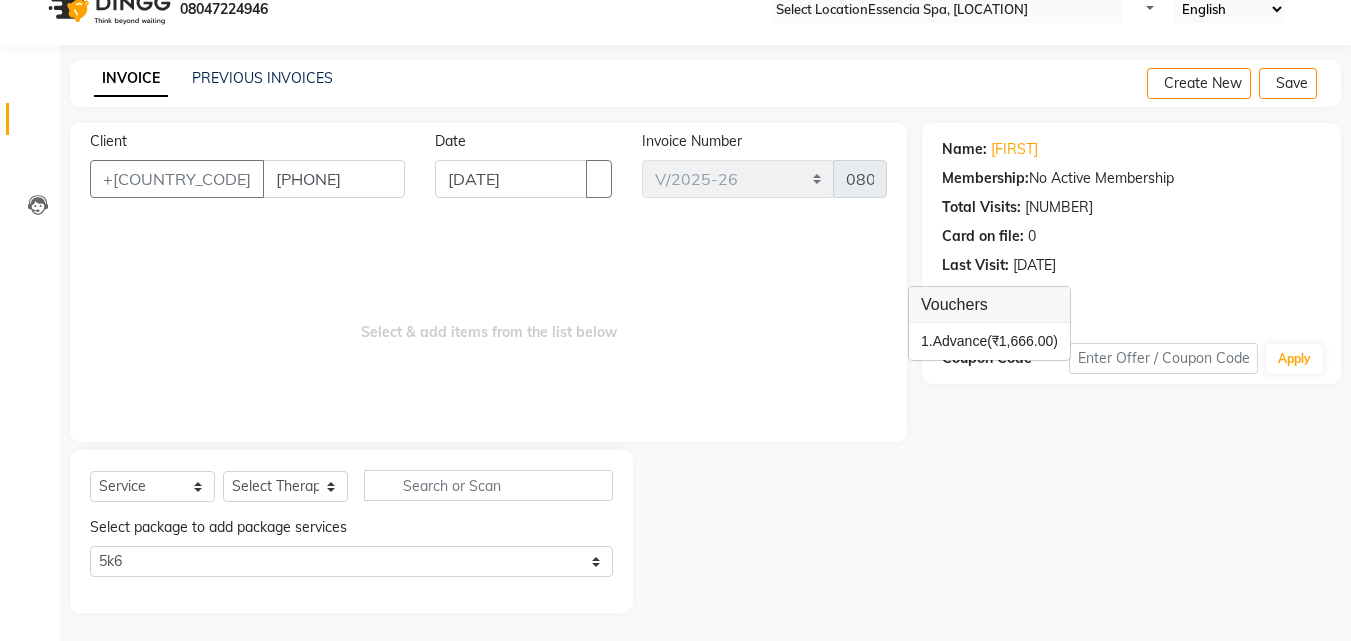 click at bounding box center [777, 531] 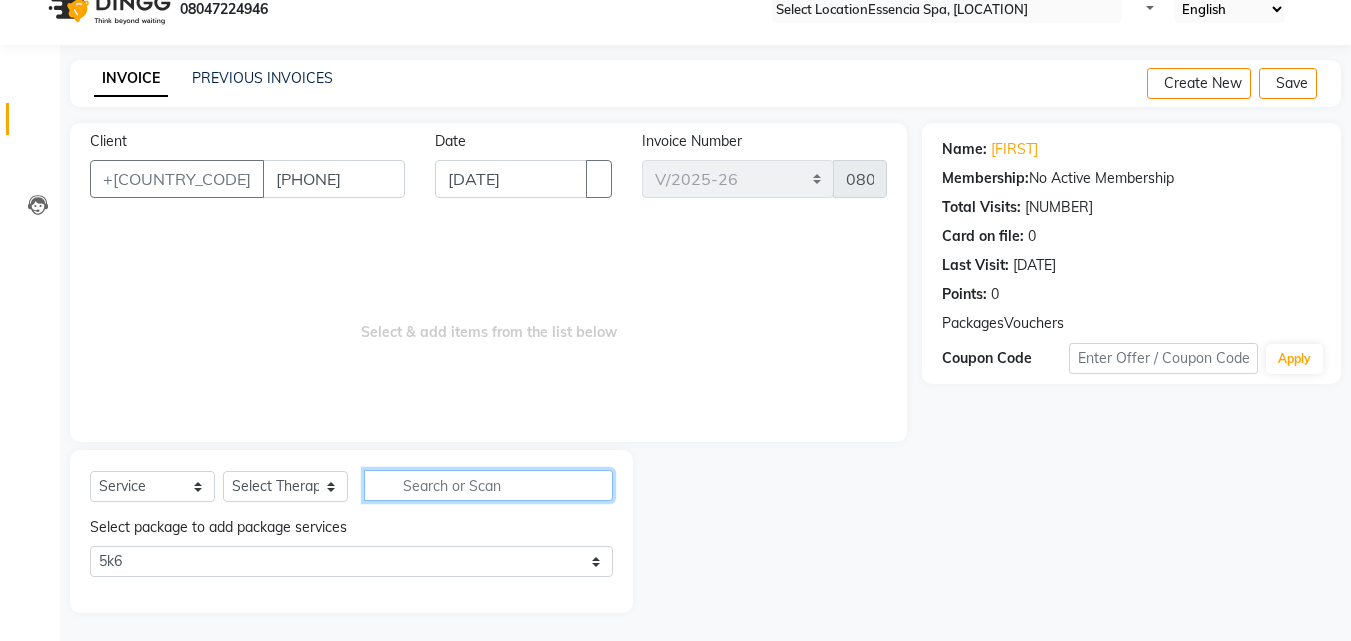 click at bounding box center (488, 485) 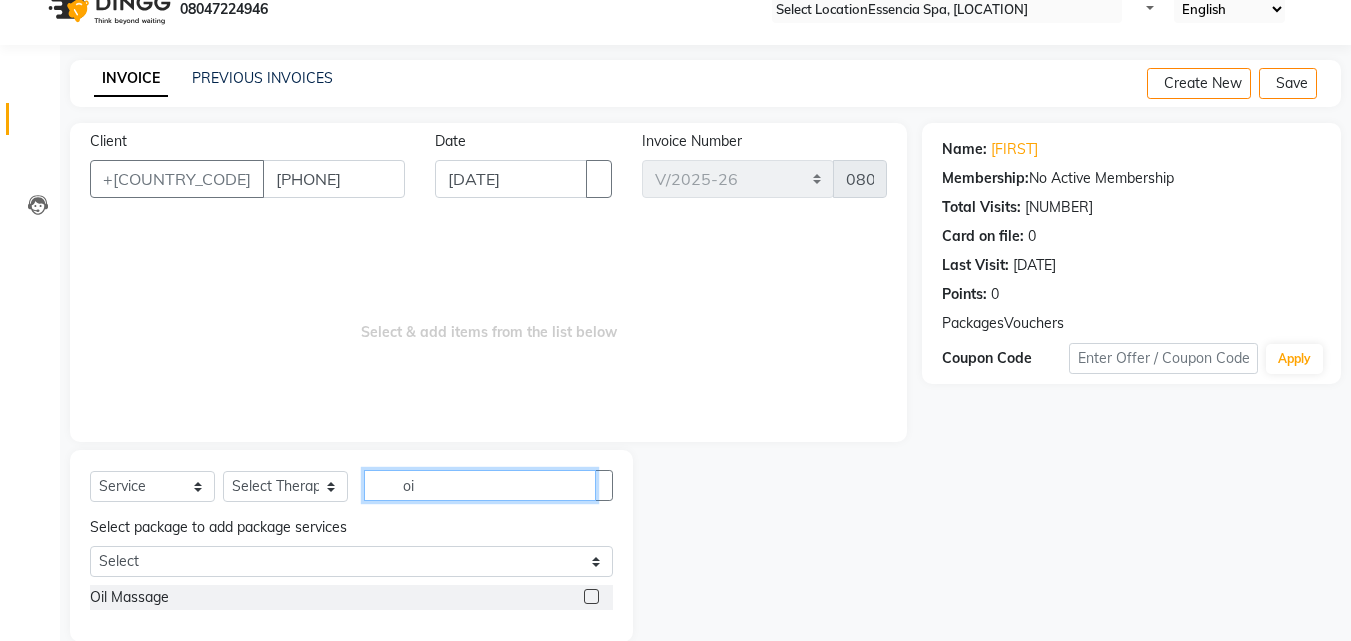 type on "oi" 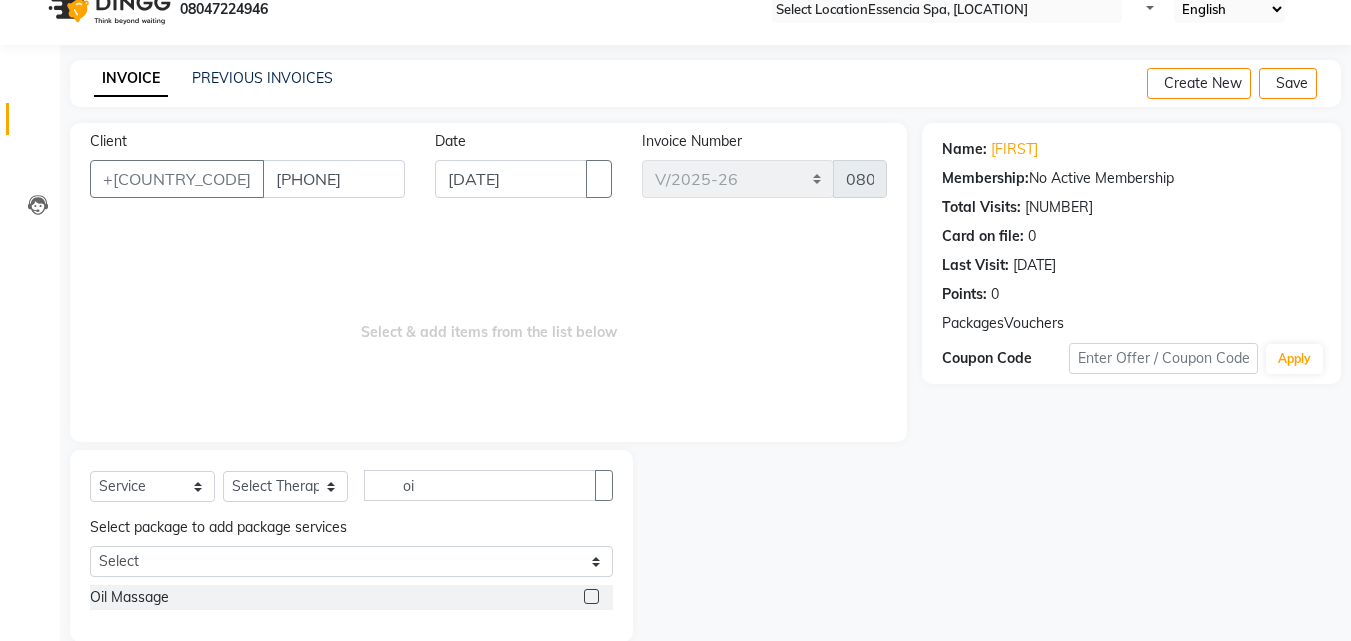 click at bounding box center (591, 596) 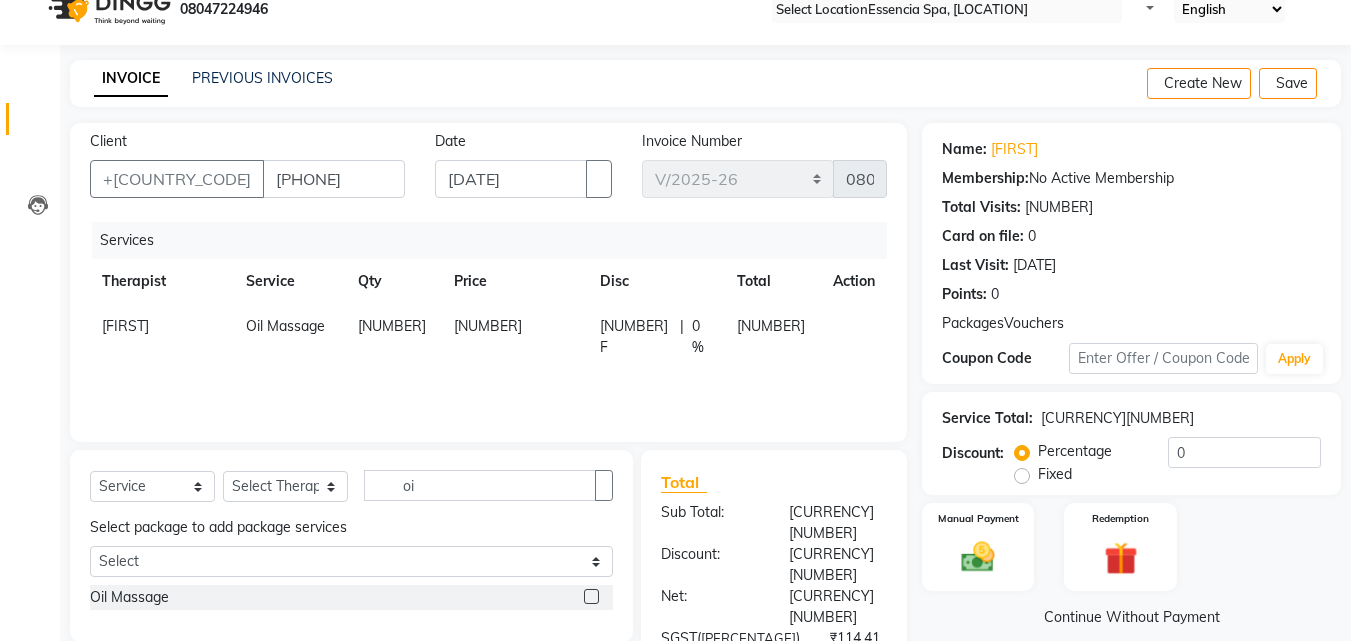 click on "[NUMBER] F" at bounding box center [636, 337] 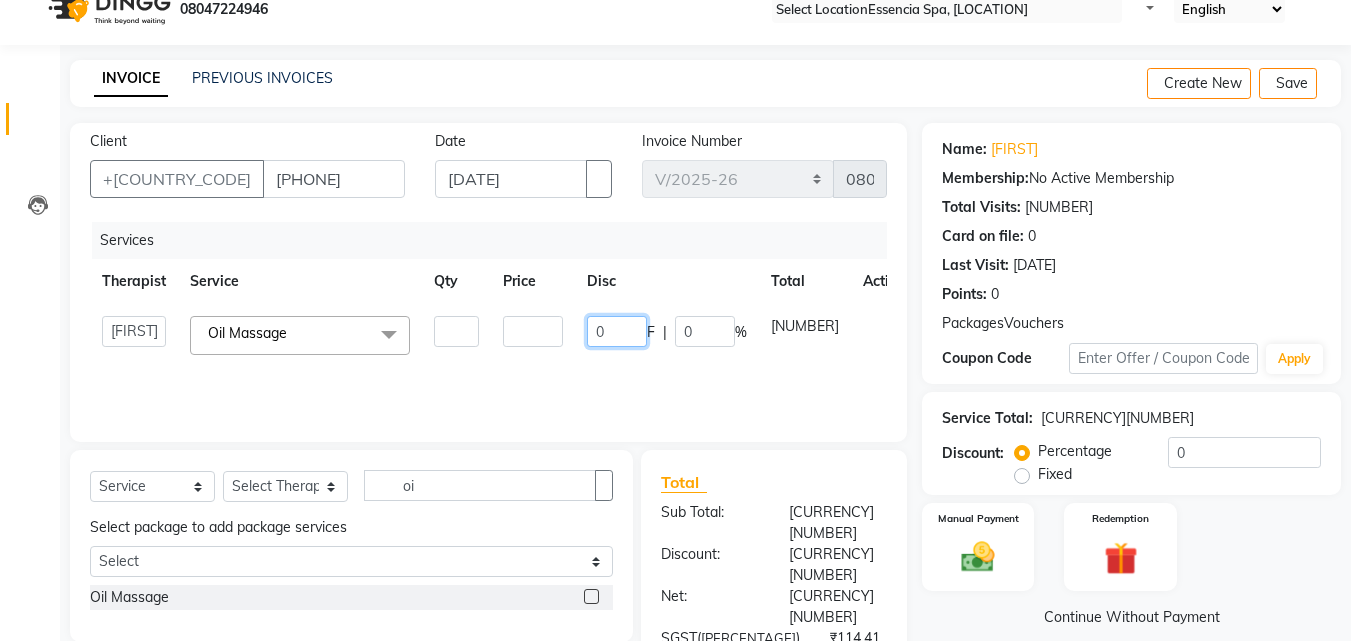 drag, startPoint x: 636, startPoint y: 328, endPoint x: 553, endPoint y: 335, distance: 83.294655 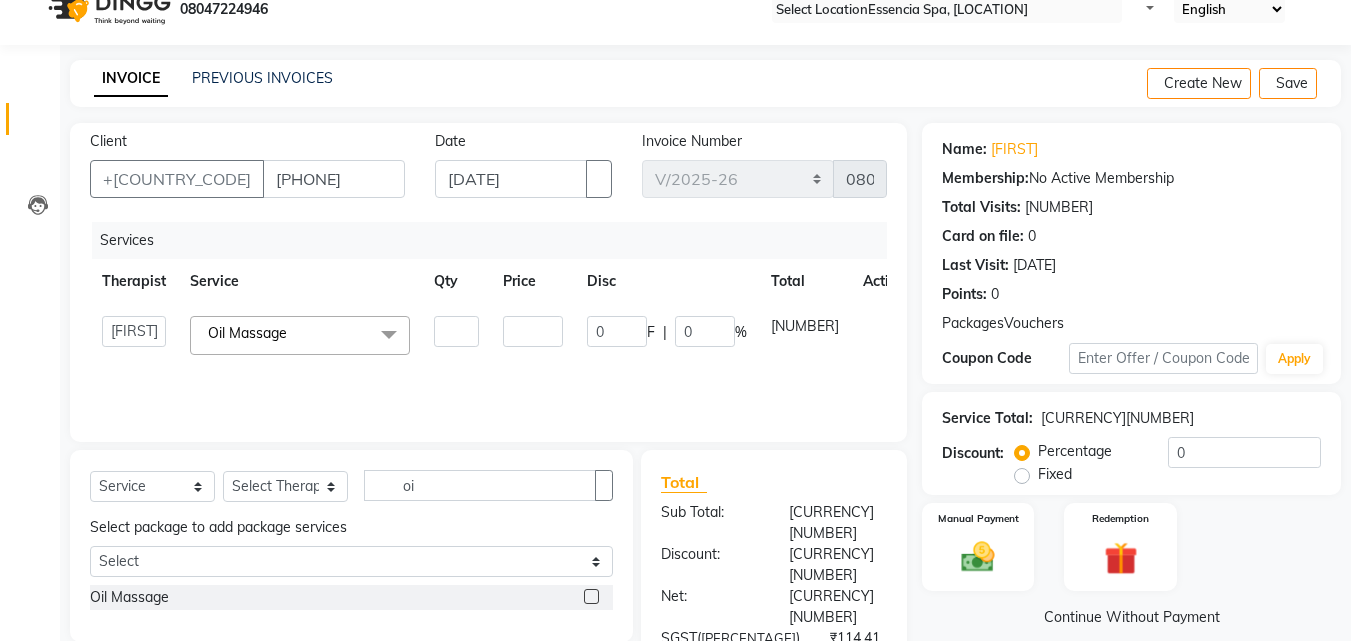 click on "667 F | 0 %" at bounding box center (667, 335) 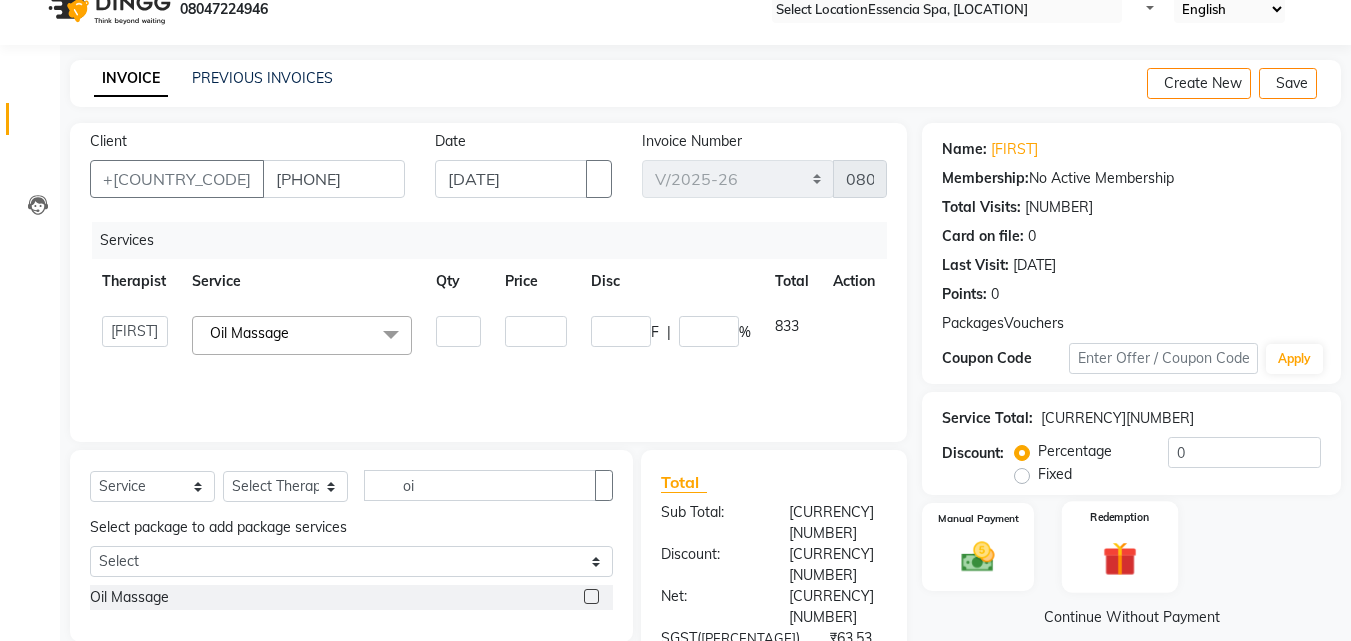 click at bounding box center (978, 557) 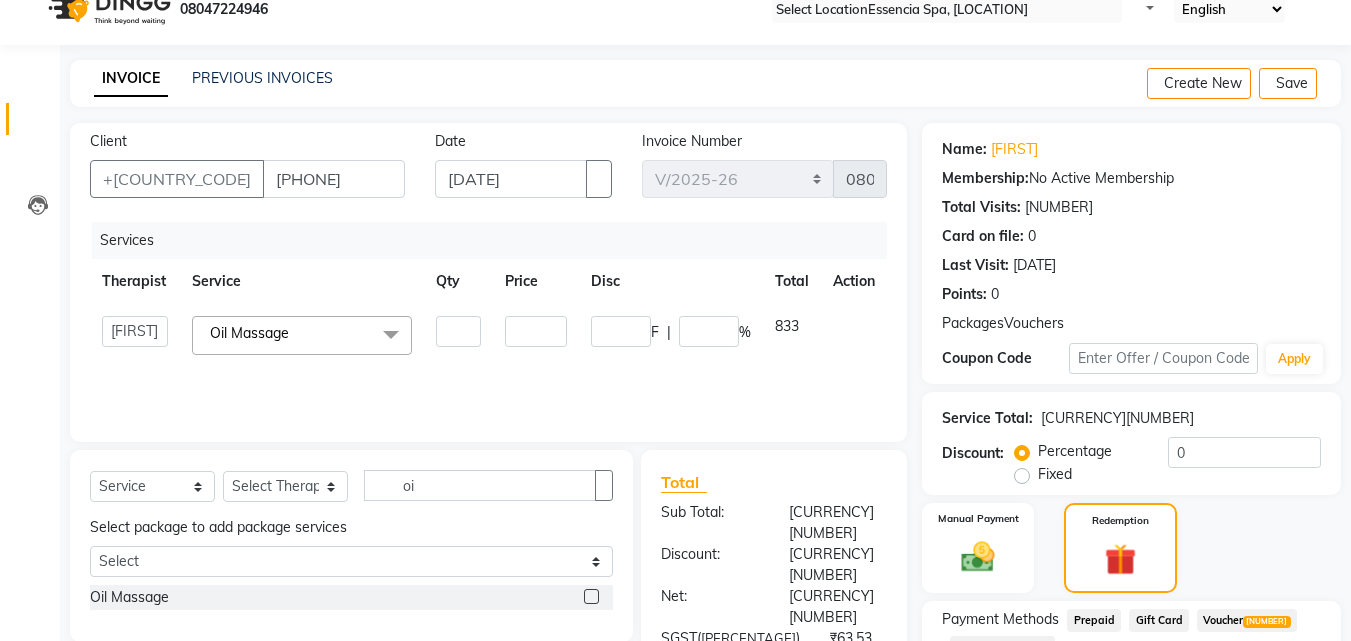 scroll, scrollTop: 185, scrollLeft: 0, axis: vertical 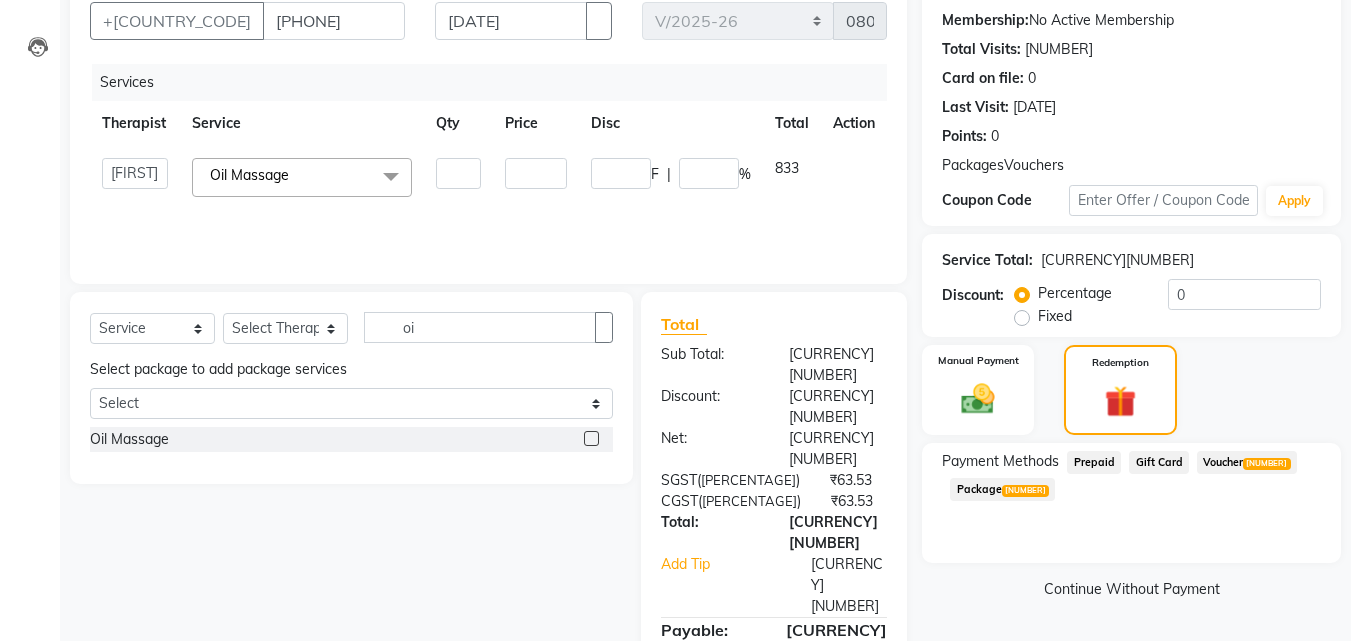 click on "Voucher  1" at bounding box center (1094, 462) 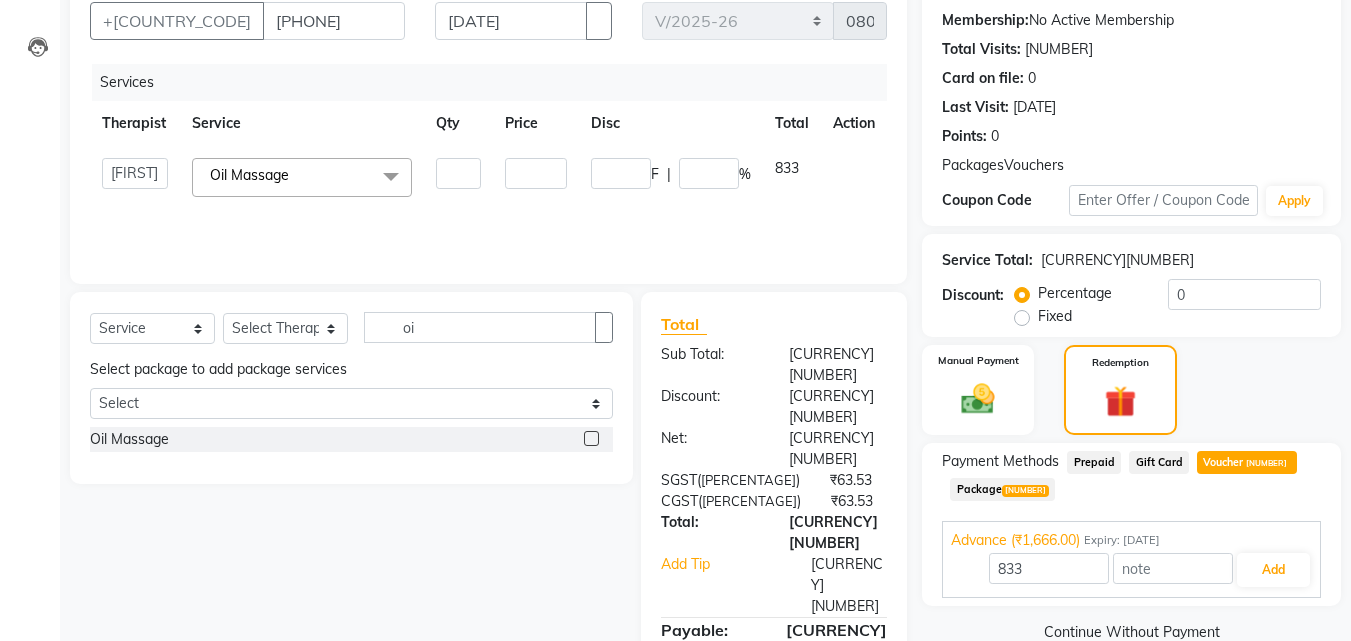 click on "Package  1" at bounding box center (1094, 462) 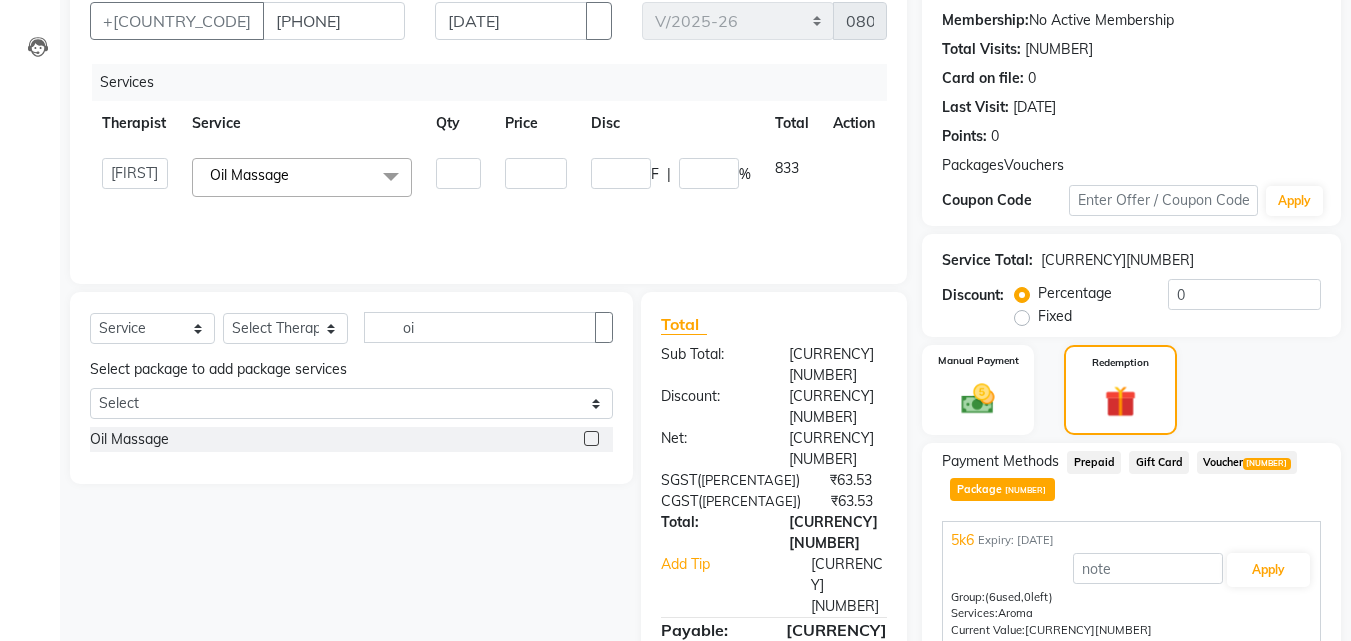 click on "Voucher  1" at bounding box center [1094, 462] 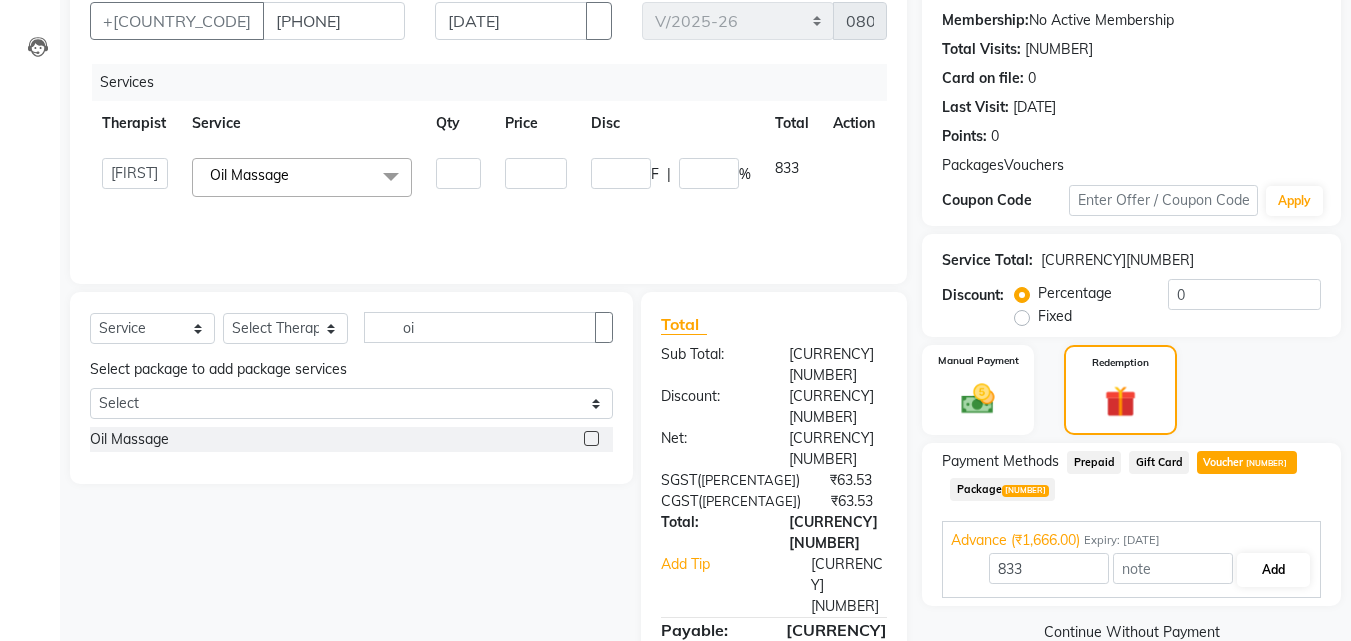 scroll, scrollTop: 228, scrollLeft: 0, axis: vertical 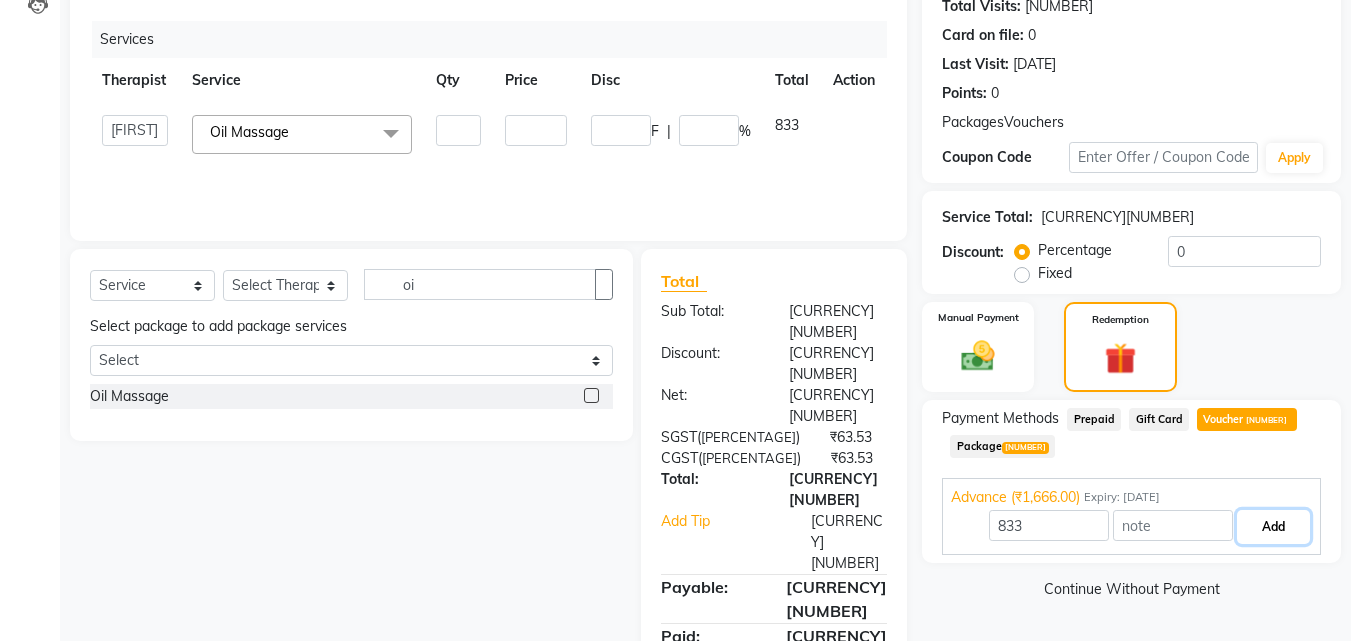 click on "Add" at bounding box center (1273, 527) 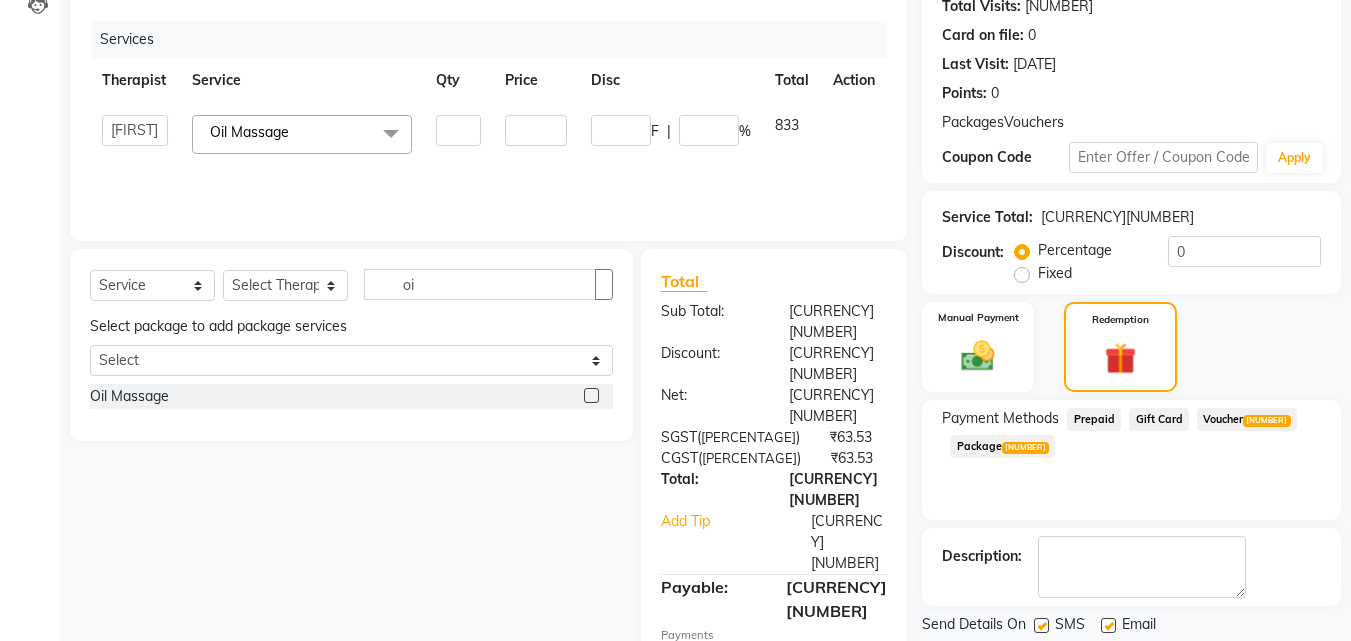 scroll, scrollTop: 298, scrollLeft: 0, axis: vertical 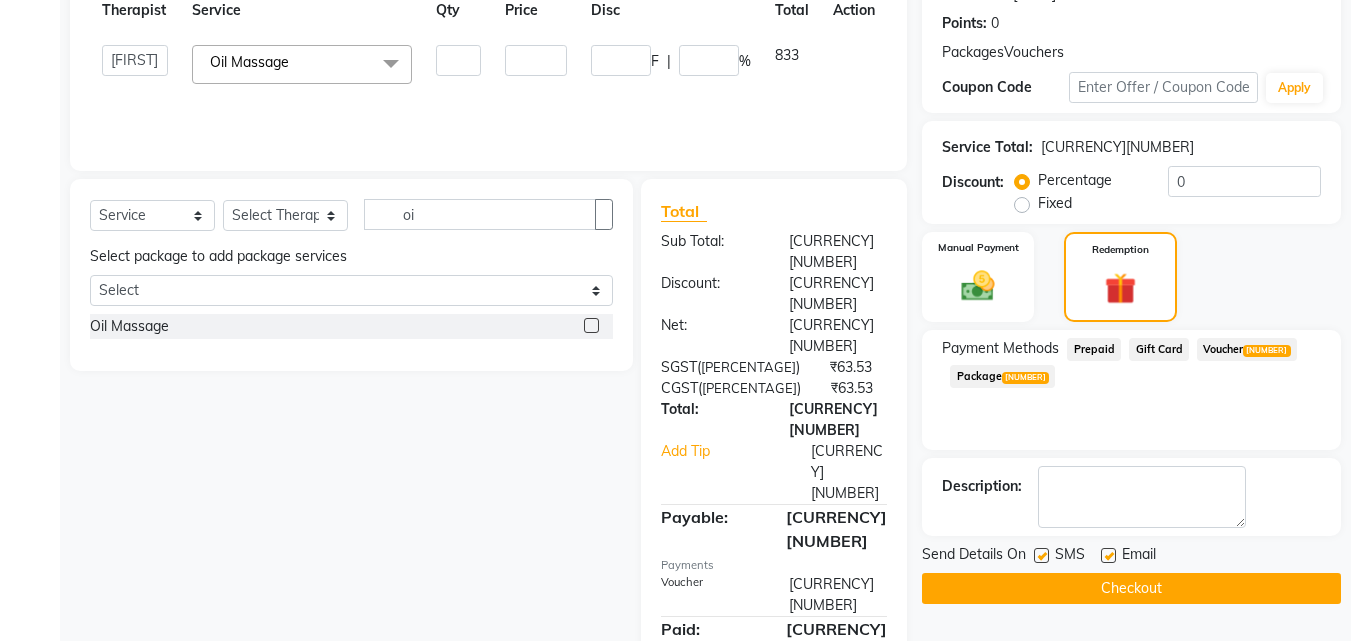 click at bounding box center [1041, 555] 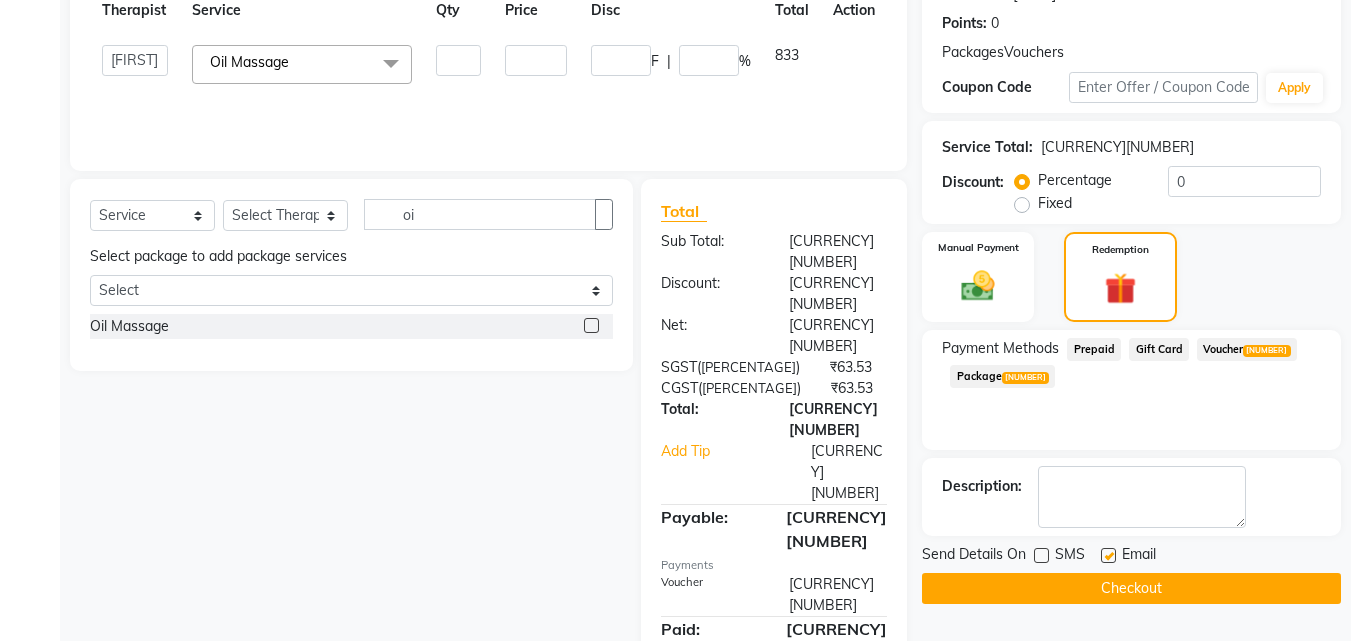 click at bounding box center (1108, 555) 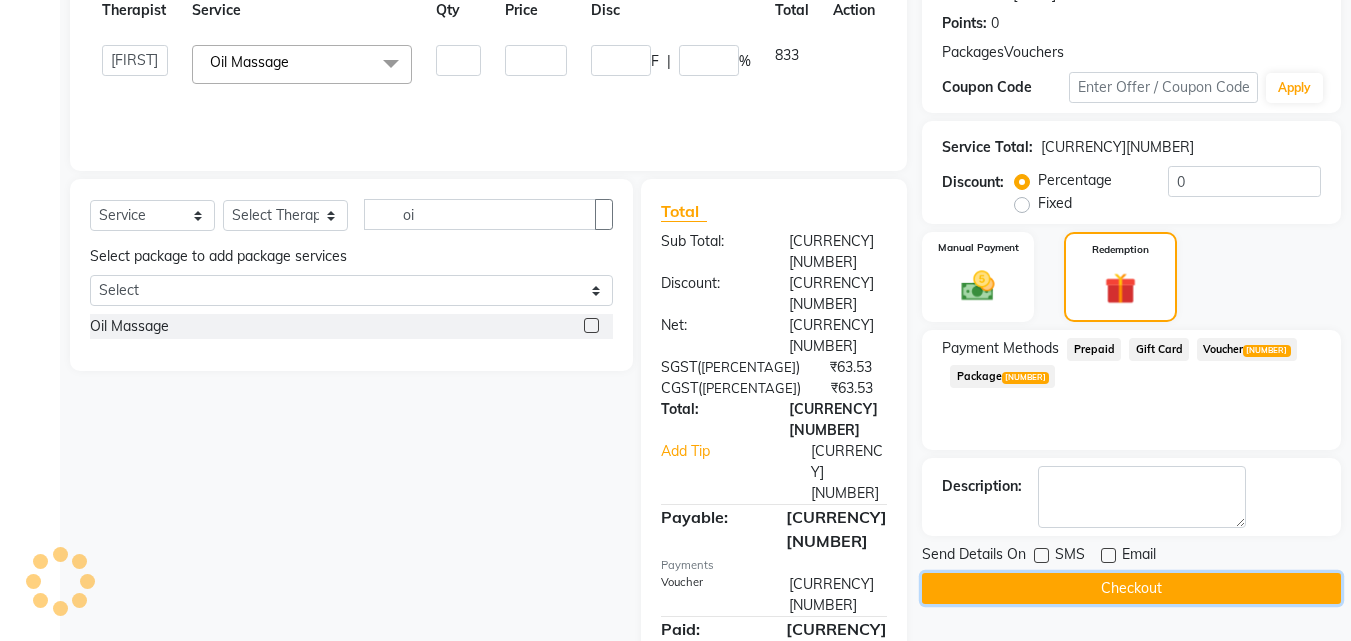 click on "Checkout" at bounding box center [1131, 588] 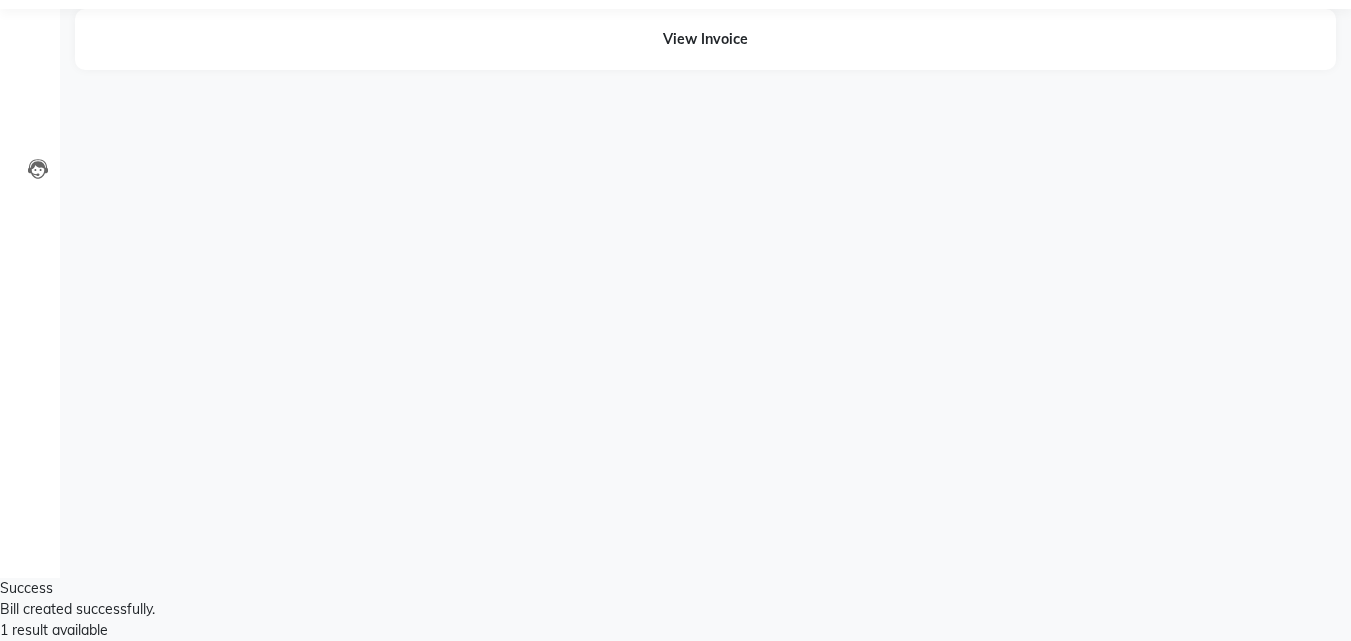 scroll, scrollTop: 0, scrollLeft: 0, axis: both 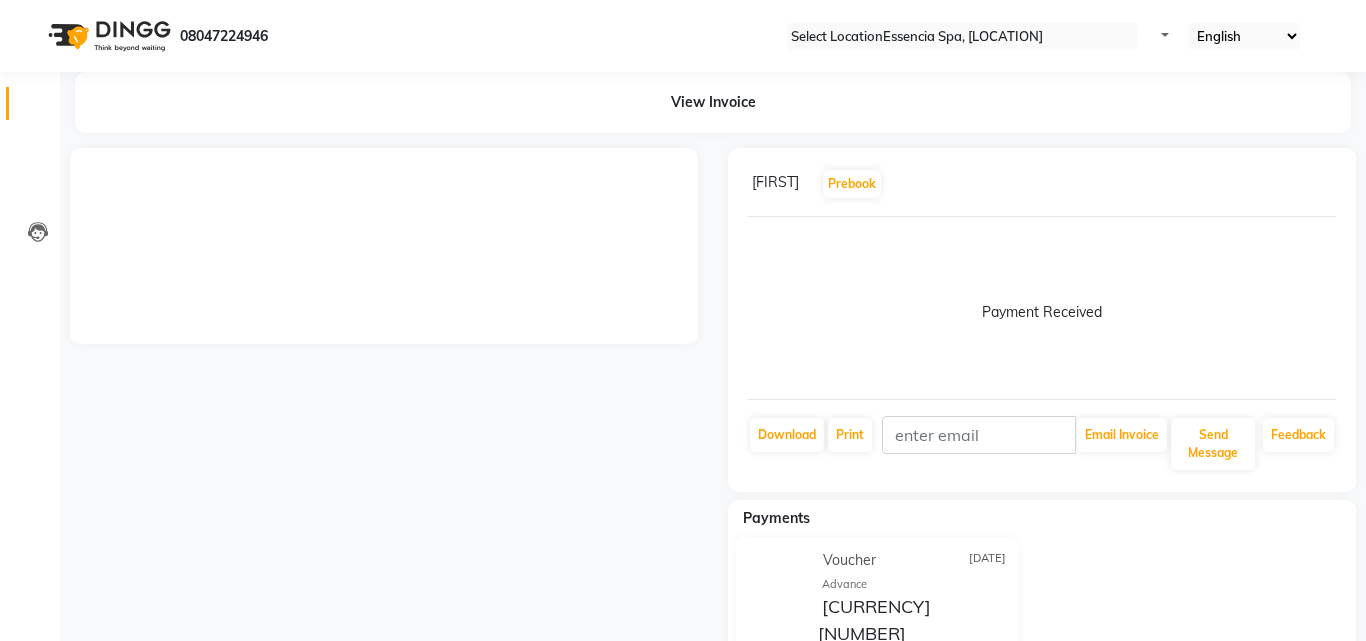 click at bounding box center (38, 108) 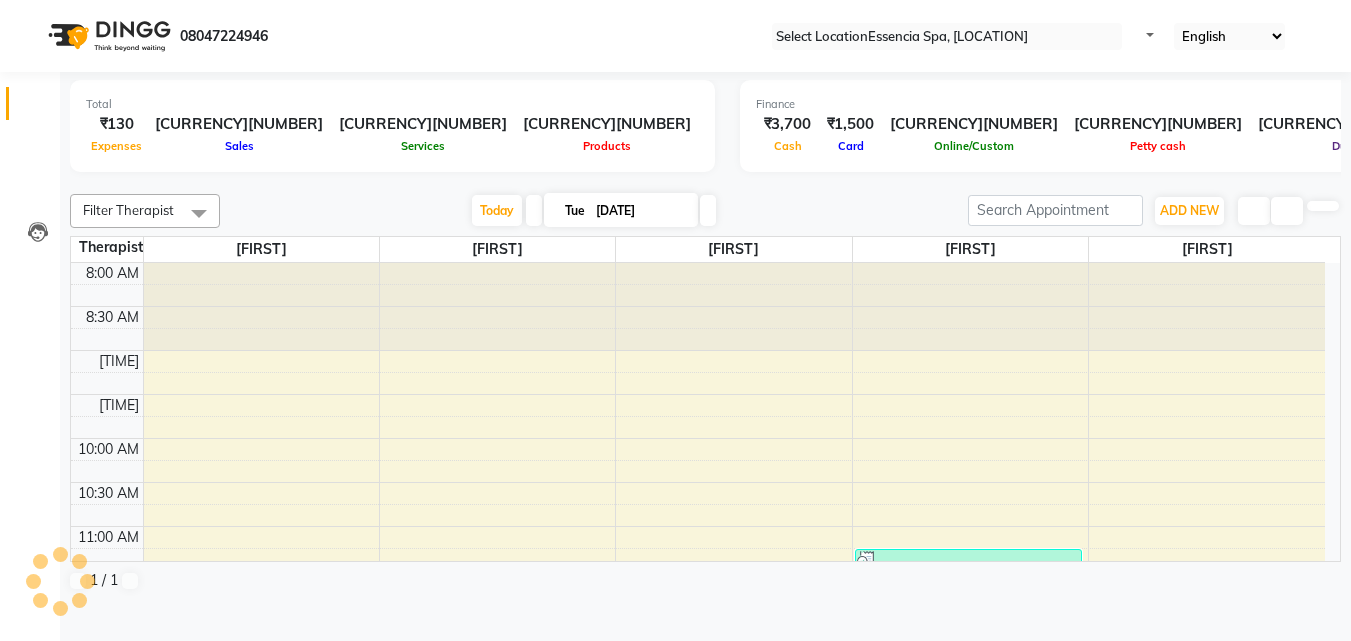 scroll, scrollTop: 0, scrollLeft: 0, axis: both 